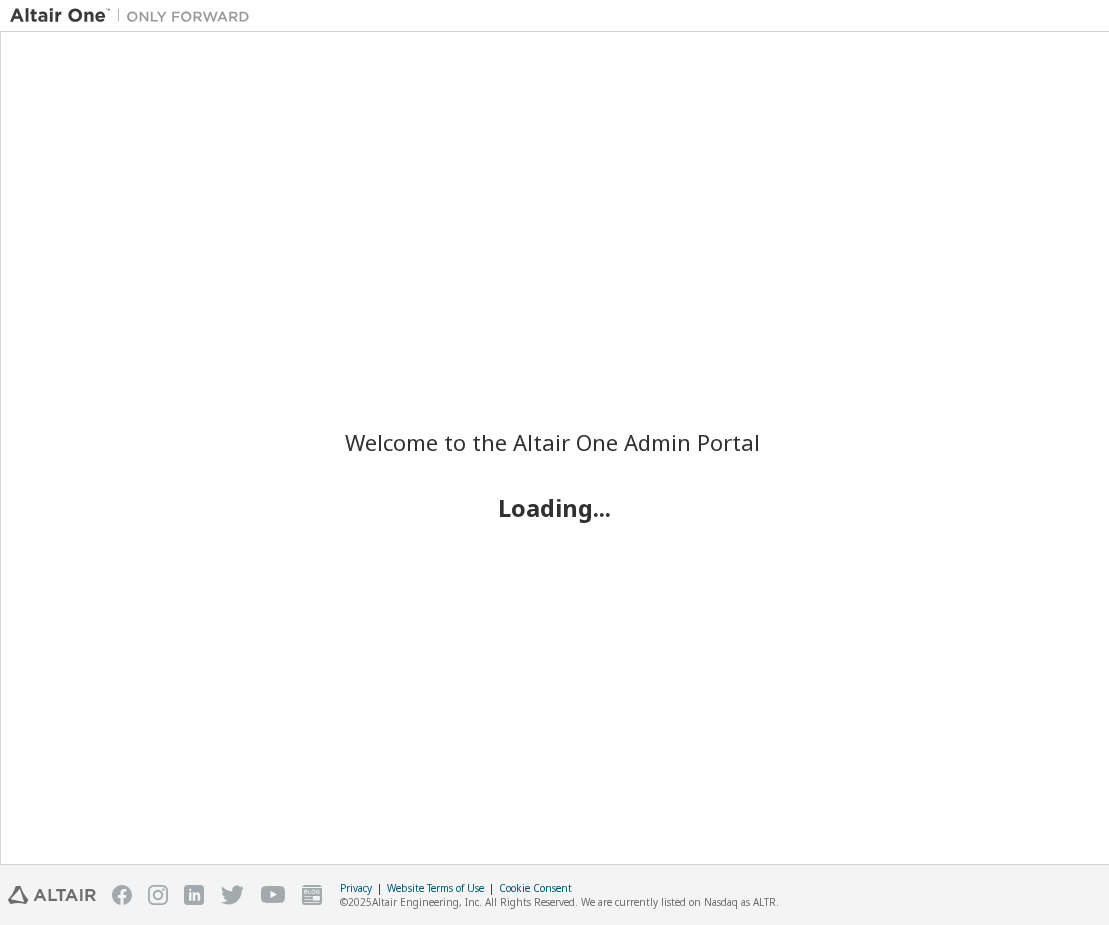 scroll, scrollTop: 0, scrollLeft: 0, axis: both 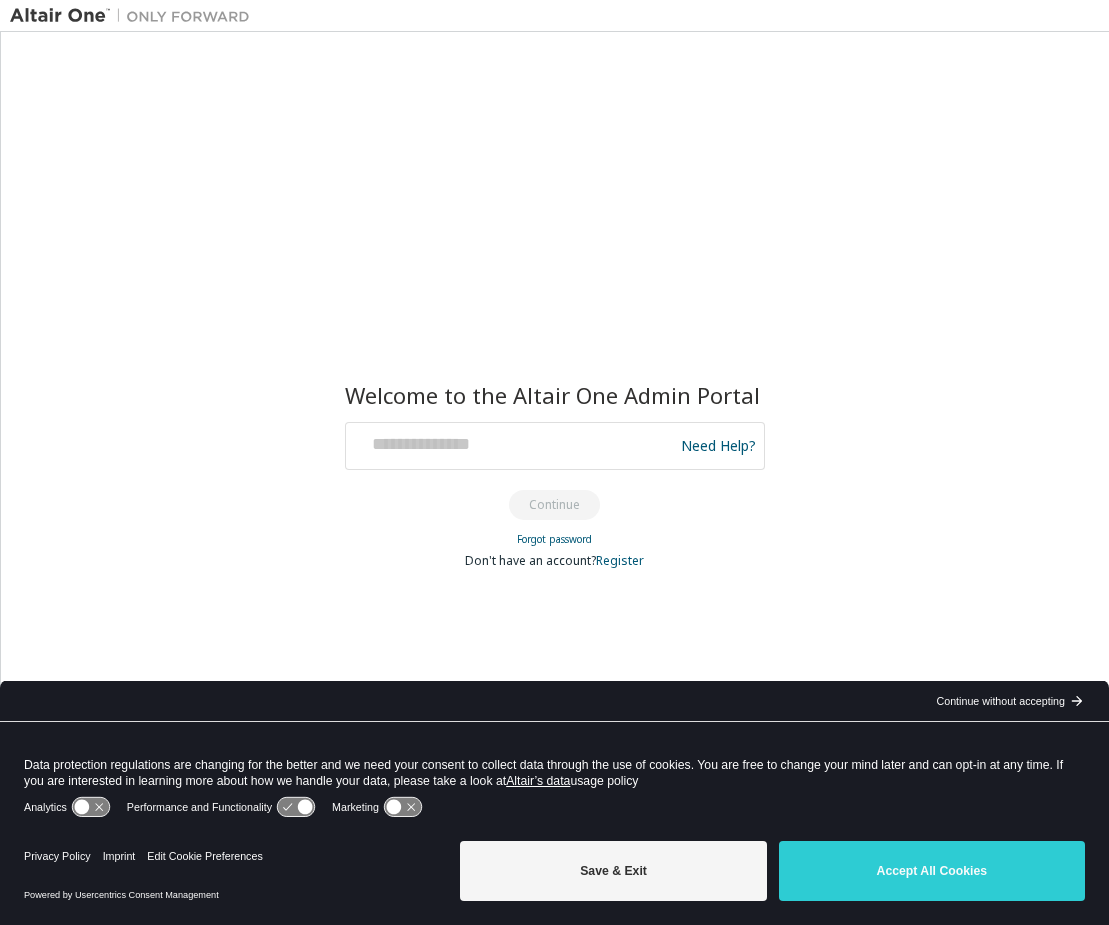 click at bounding box center (512, 446) 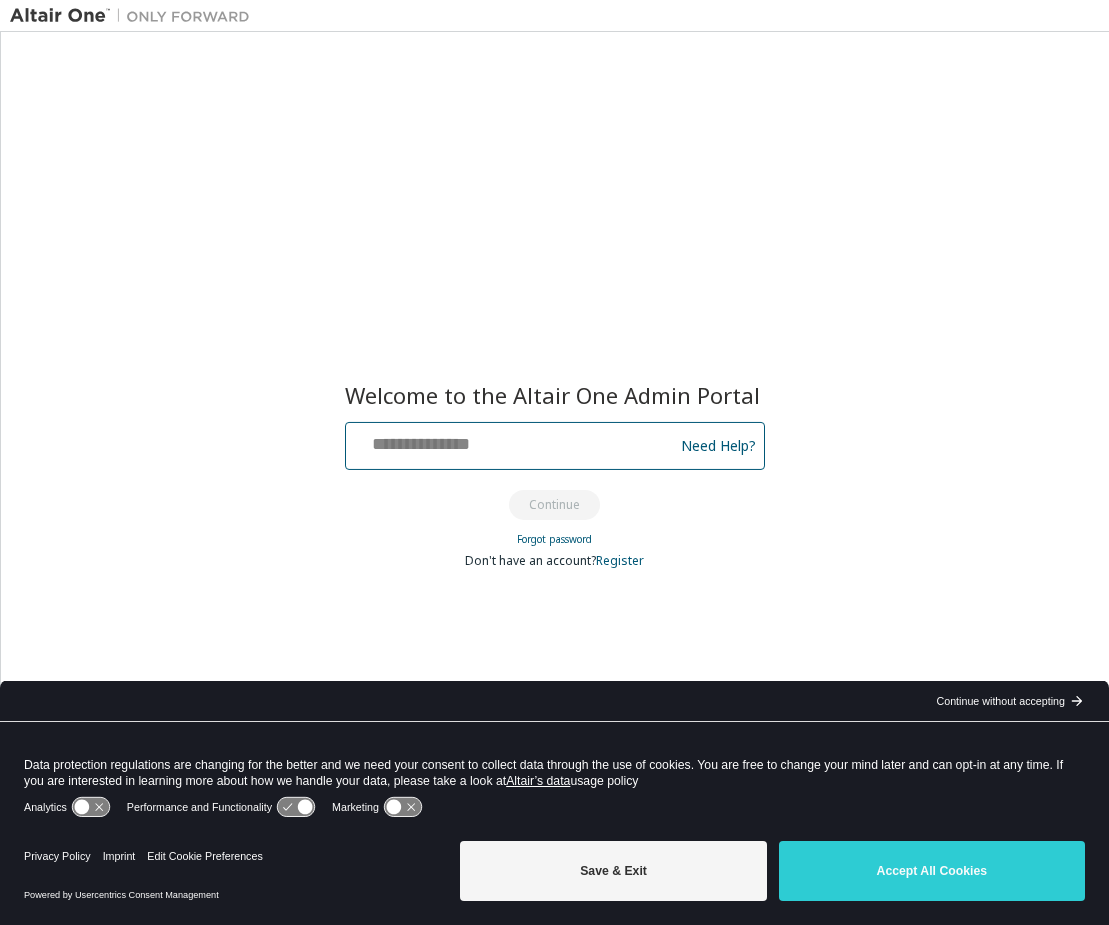 click at bounding box center [512, 441] 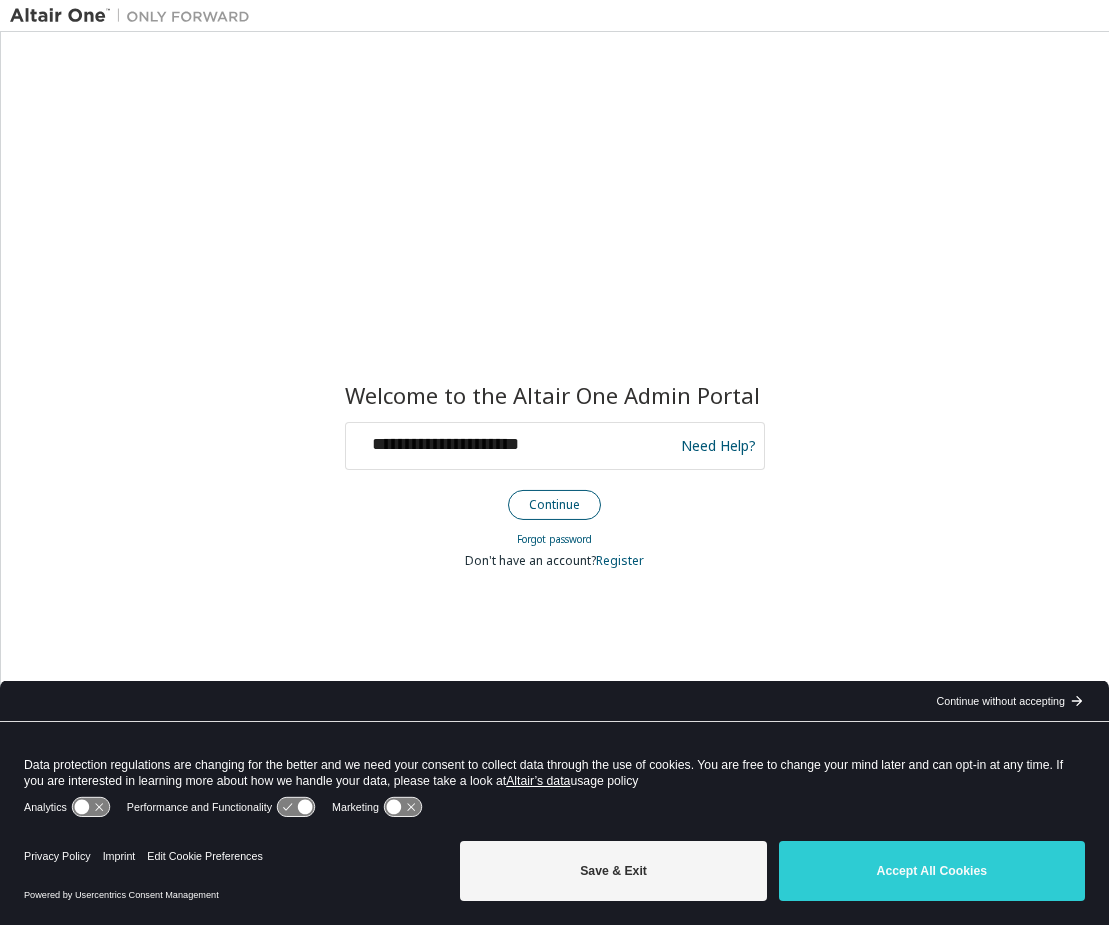 click on "Continue" at bounding box center [554, 505] 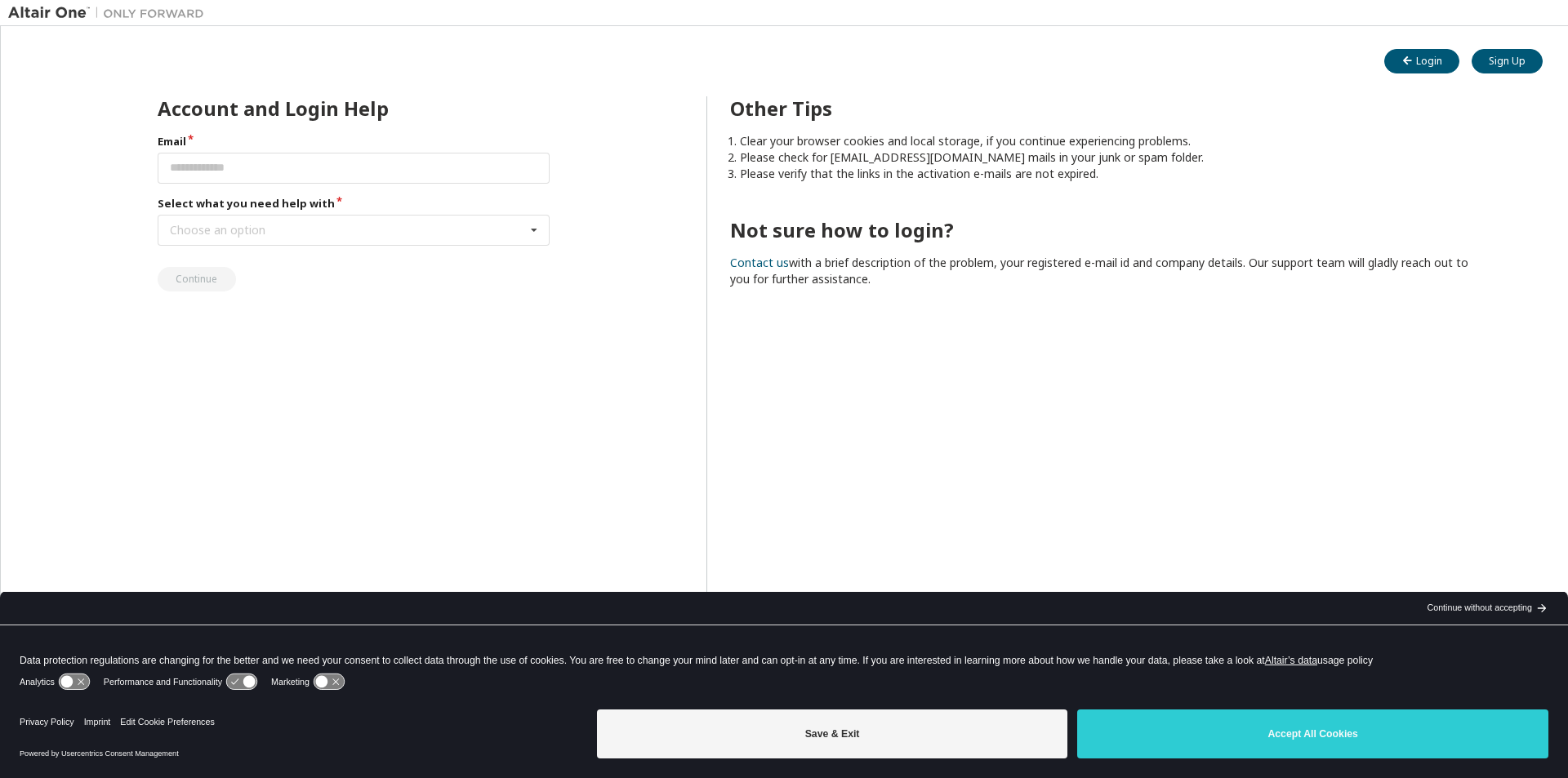 scroll, scrollTop: 0, scrollLeft: 0, axis: both 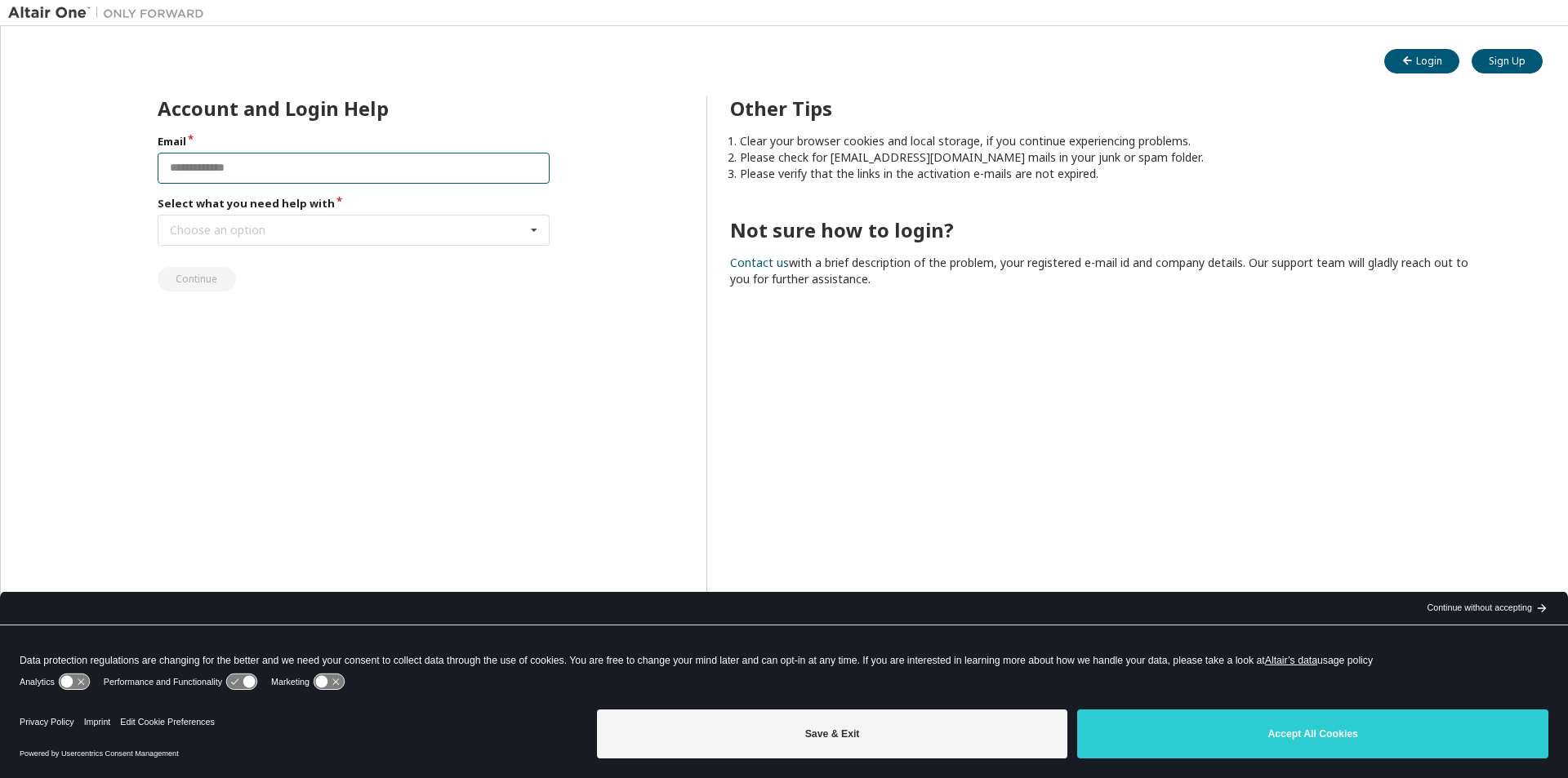 click at bounding box center [354, 168] 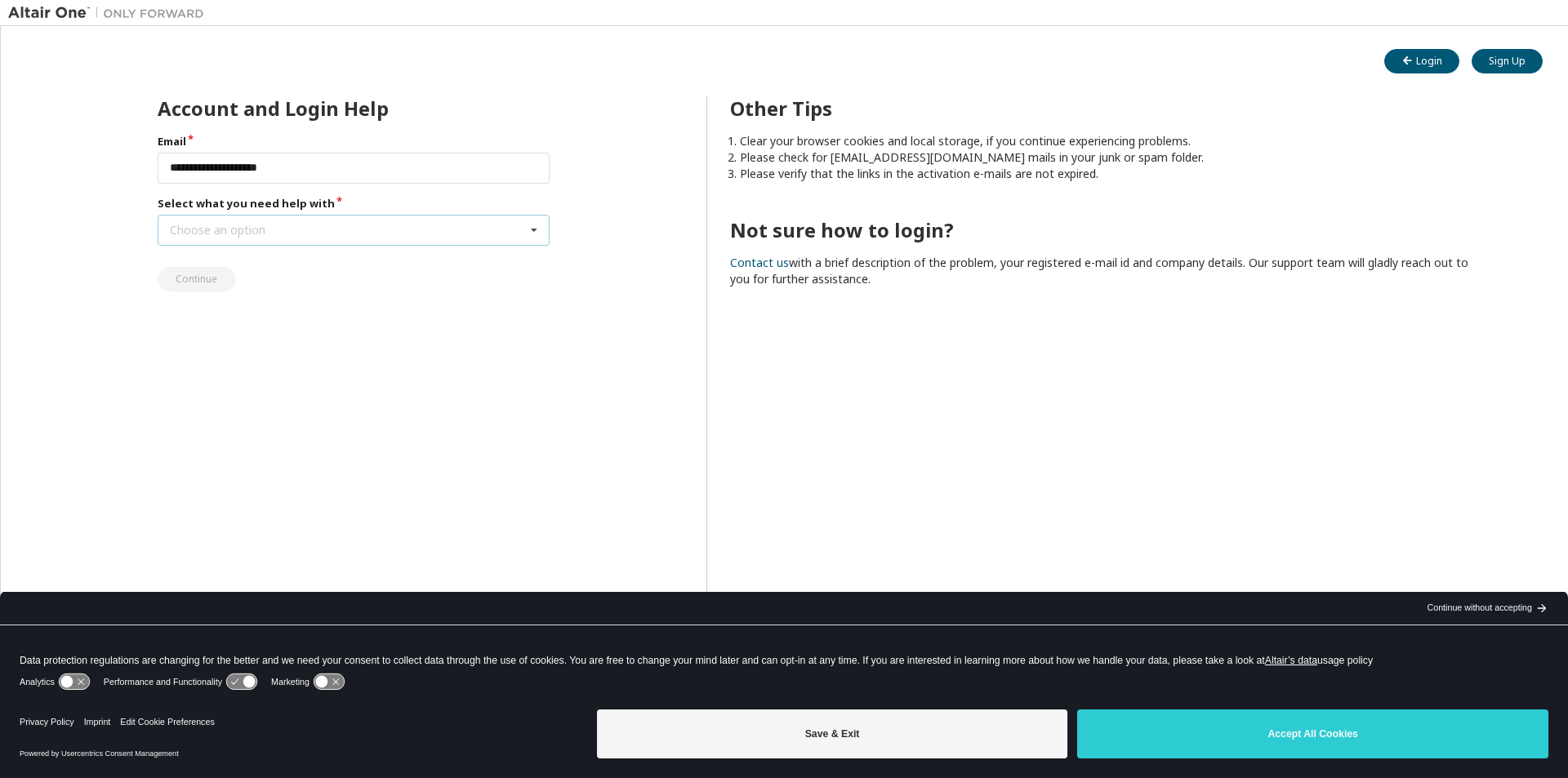 click on "Choose an option" at bounding box center (217, 230) 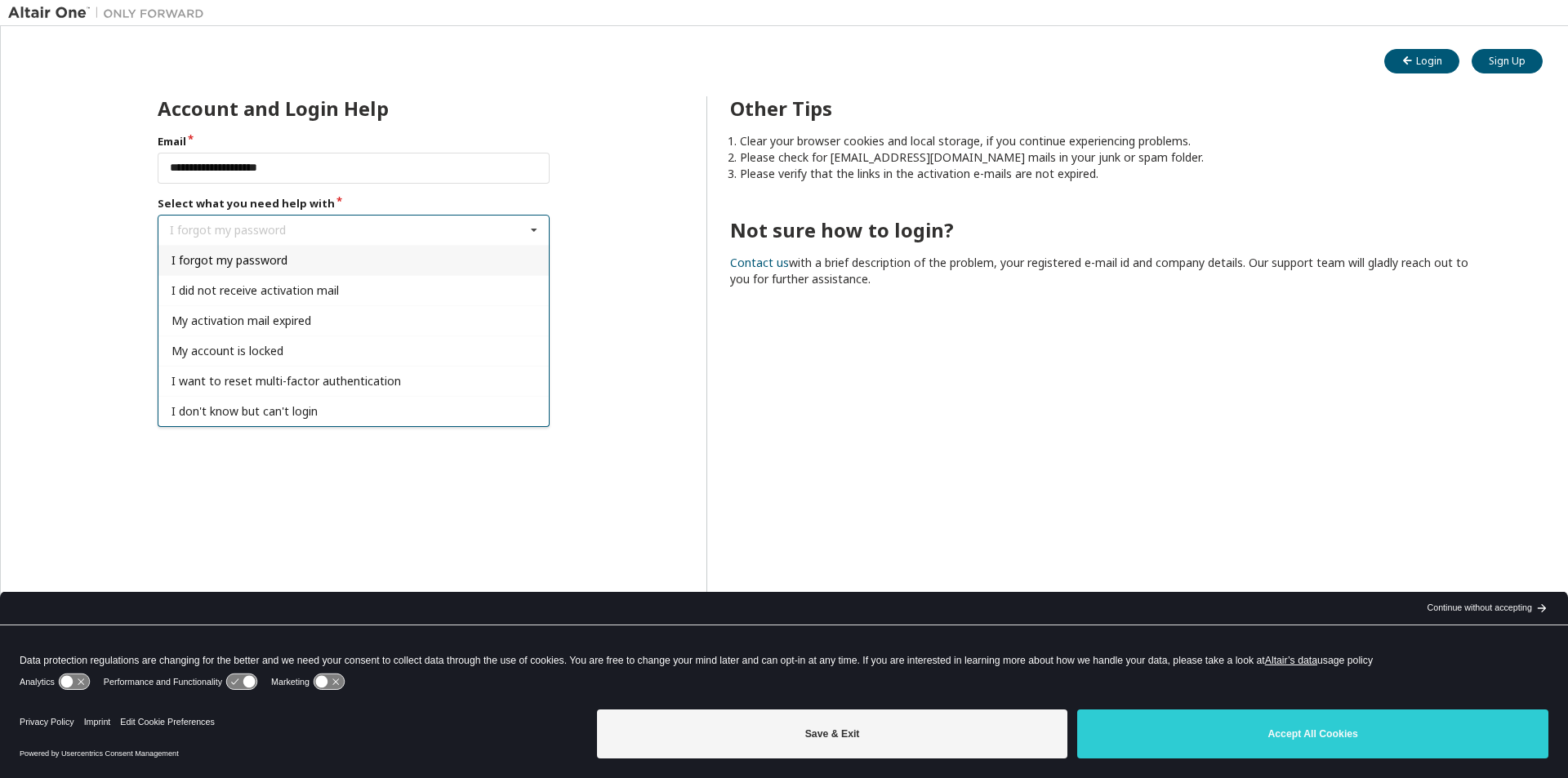 click on "I forgot my password" at bounding box center (229, 260) 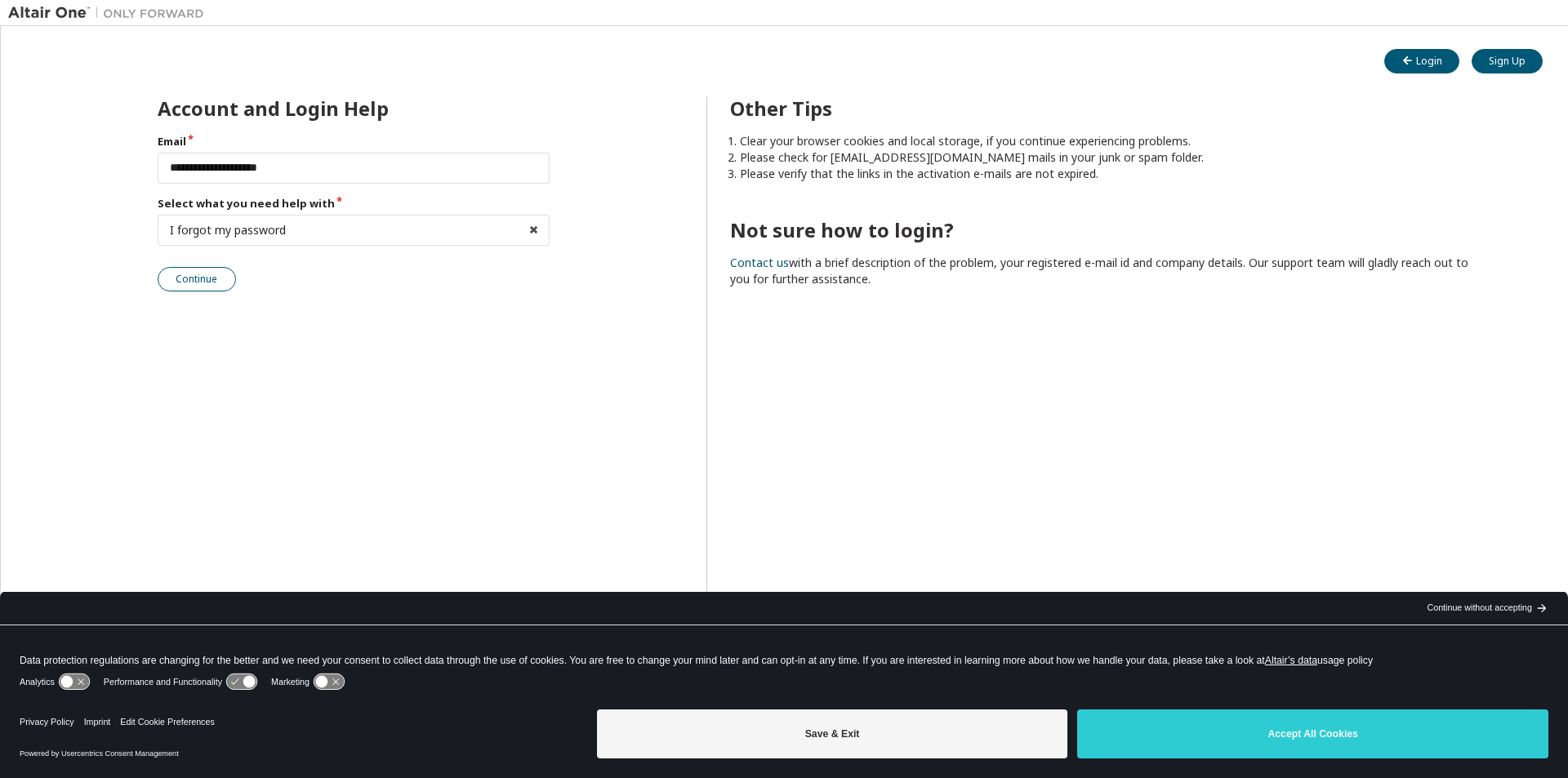 click on "Continue" at bounding box center [197, 279] 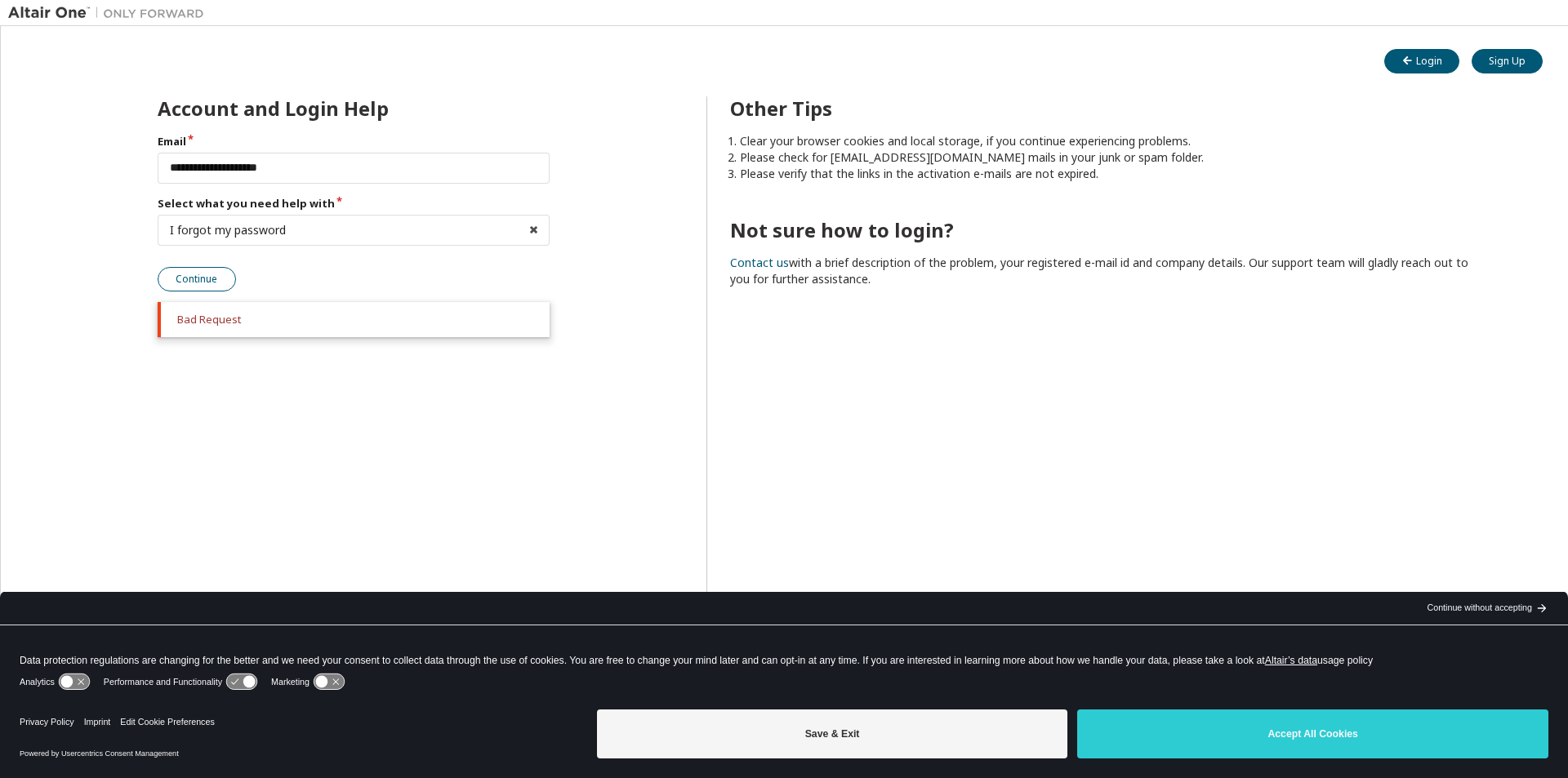 click on "Continue" at bounding box center (197, 279) 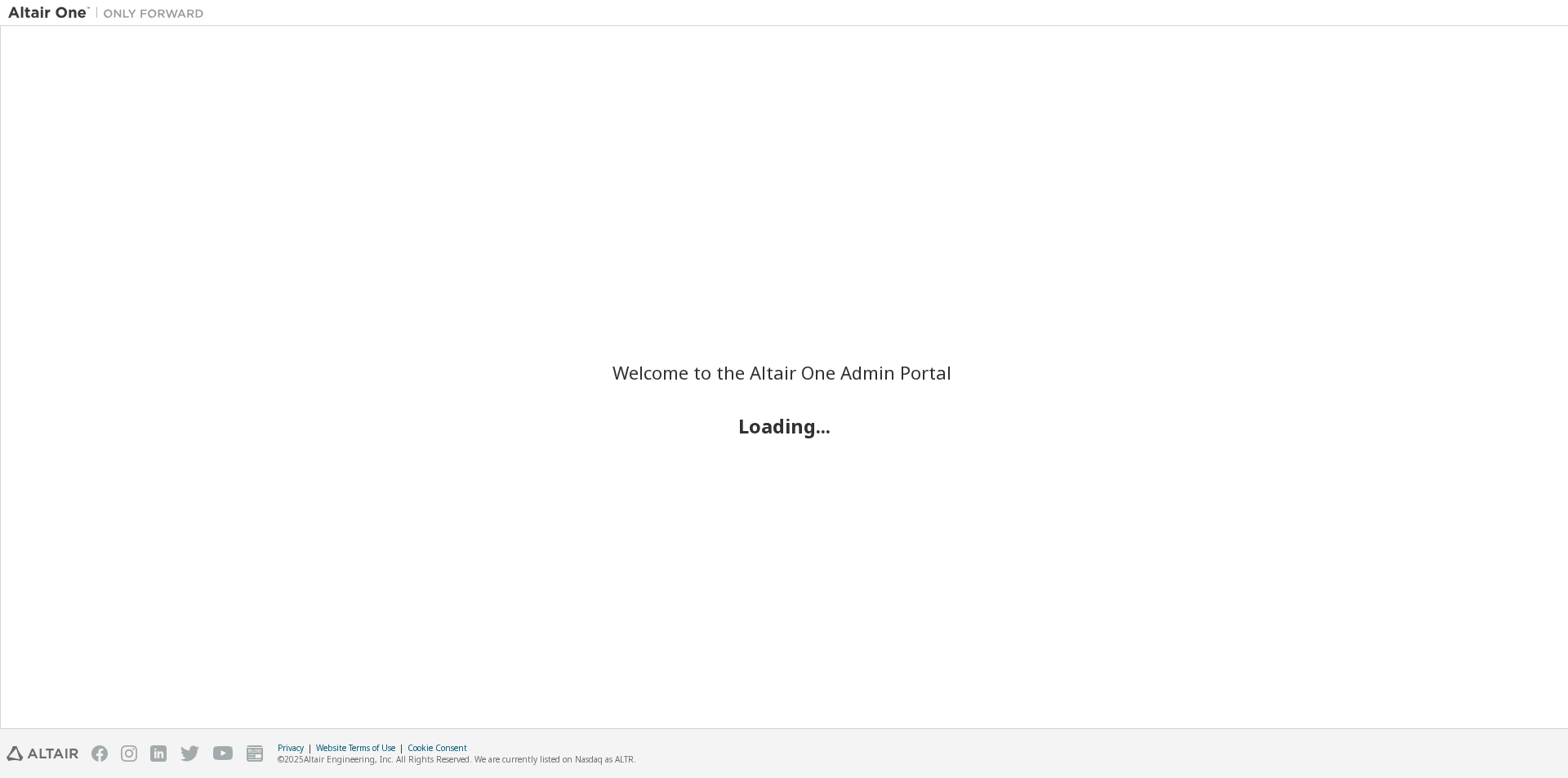 scroll, scrollTop: 0, scrollLeft: 0, axis: both 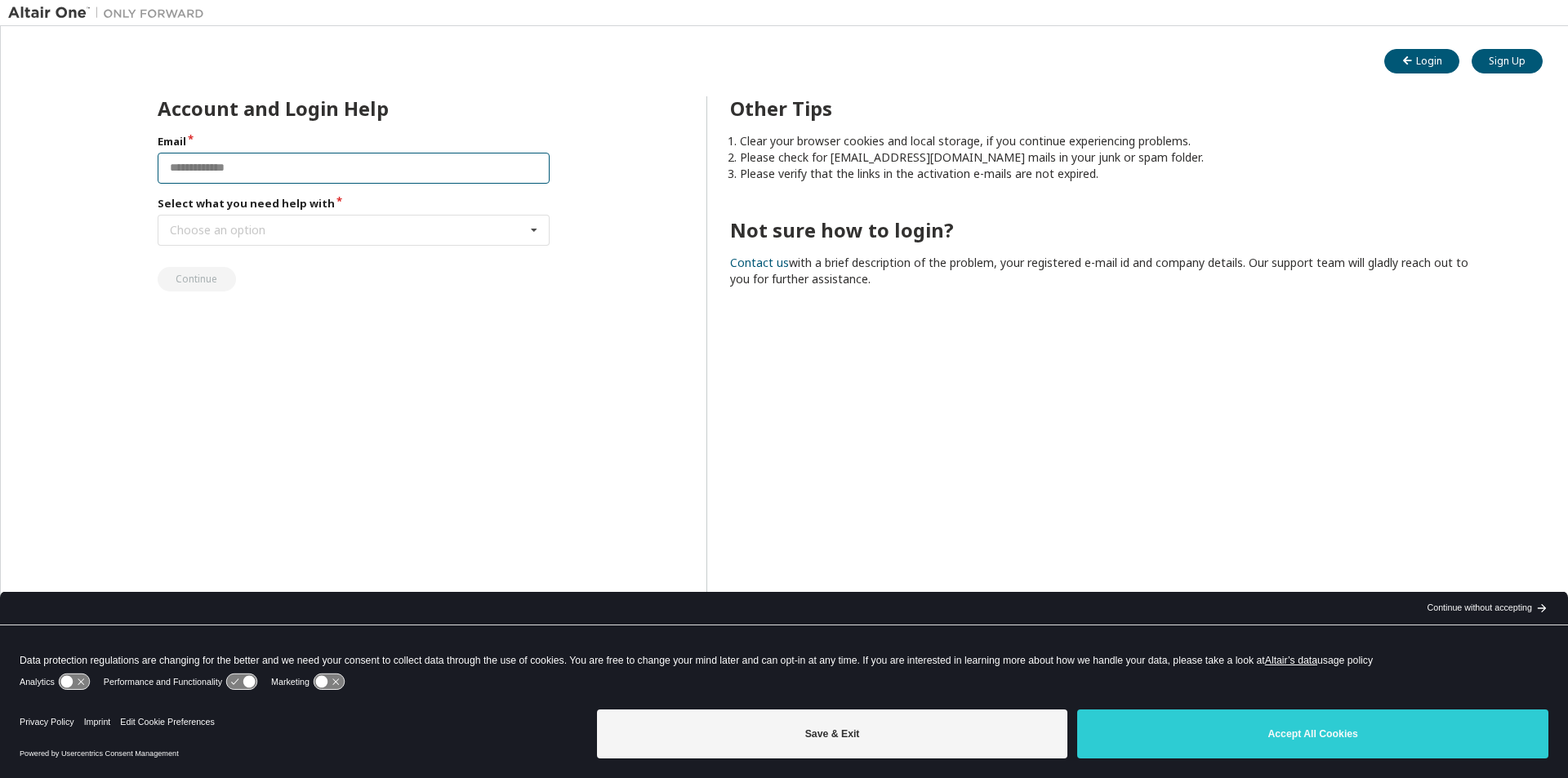 click at bounding box center [354, 168] 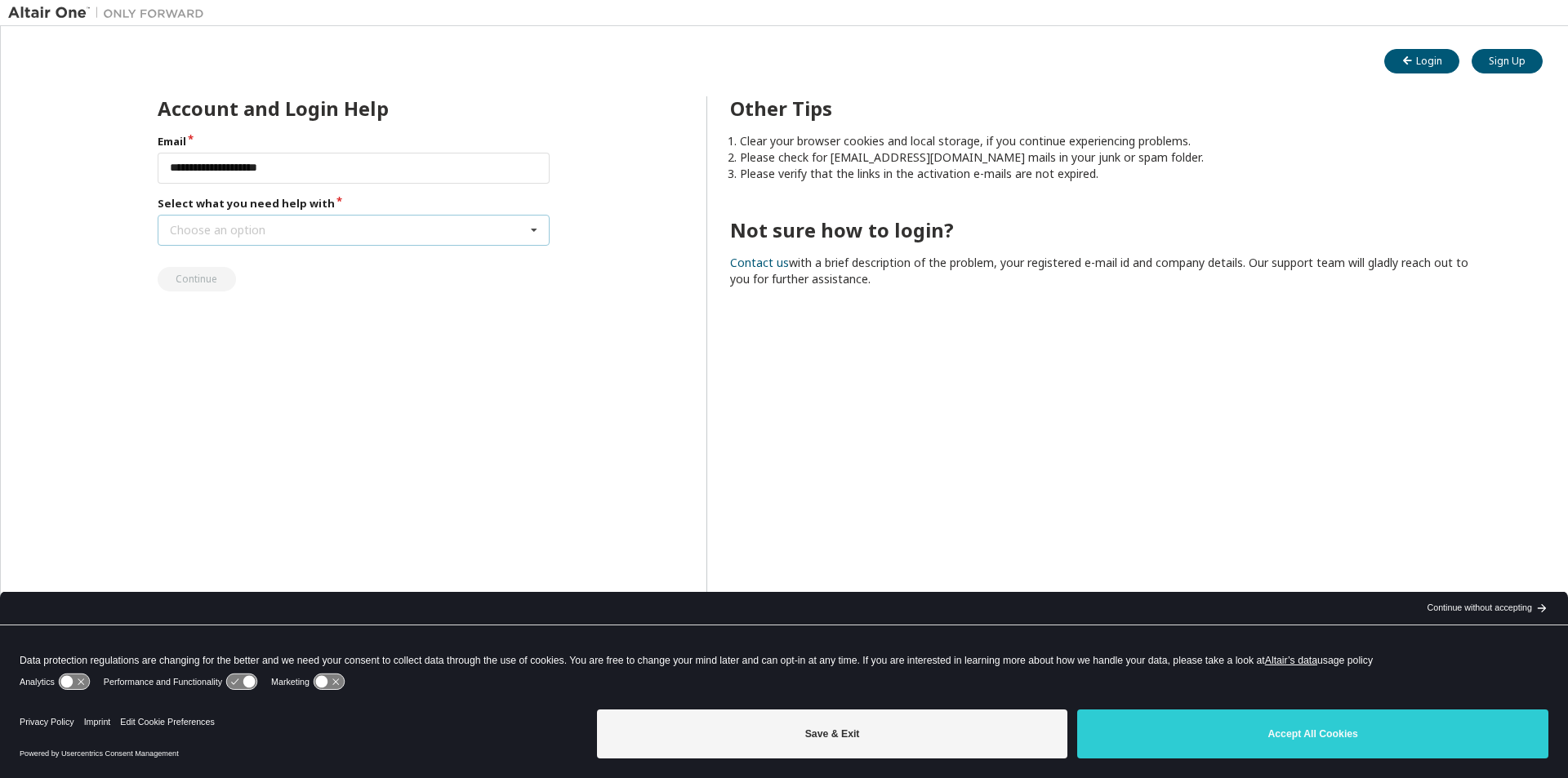 click on "Choose an option" at bounding box center [217, 230] 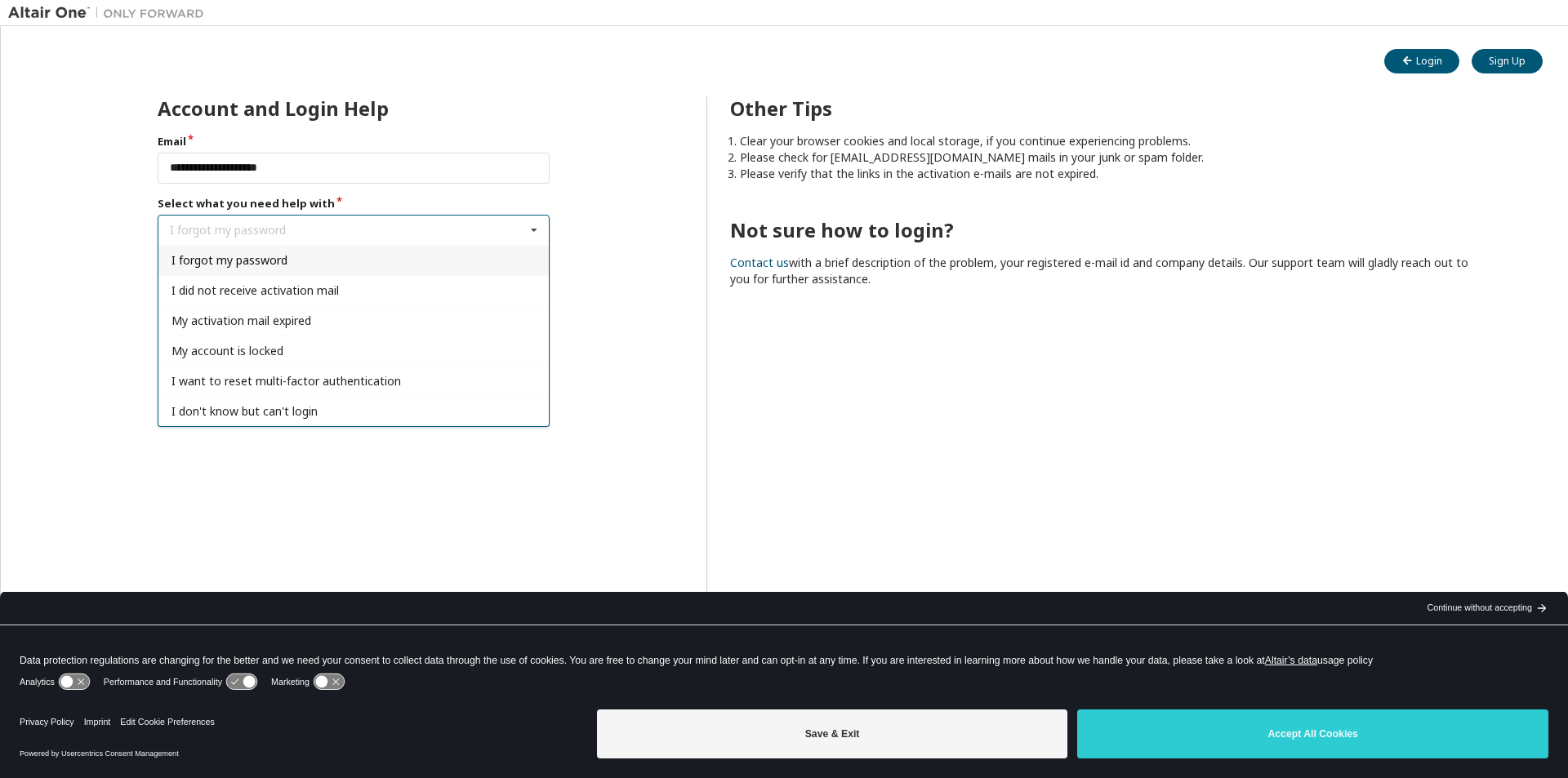 click on "I forgot my password" at bounding box center (354, 260) 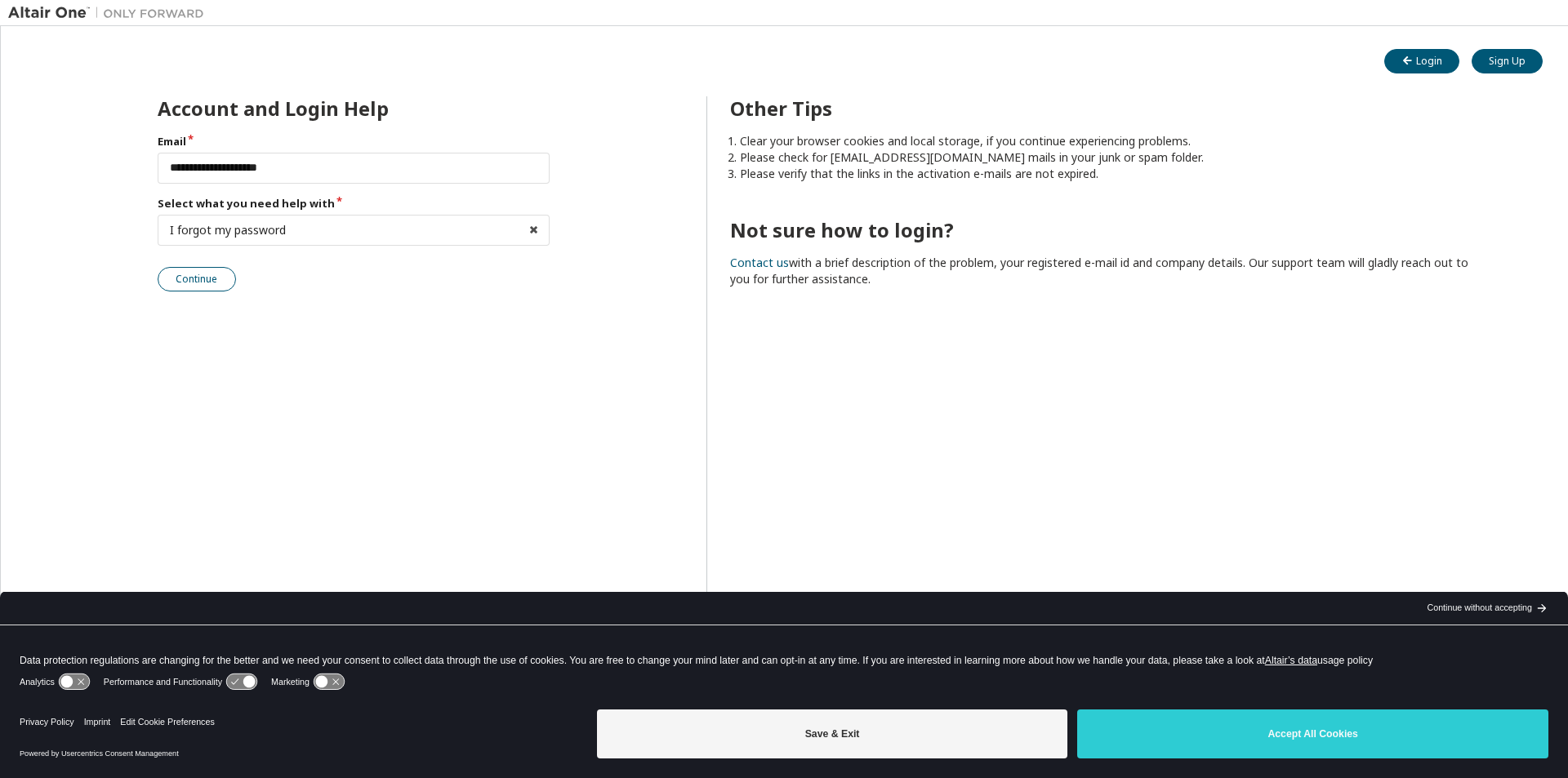 click on "Continue" at bounding box center [197, 279] 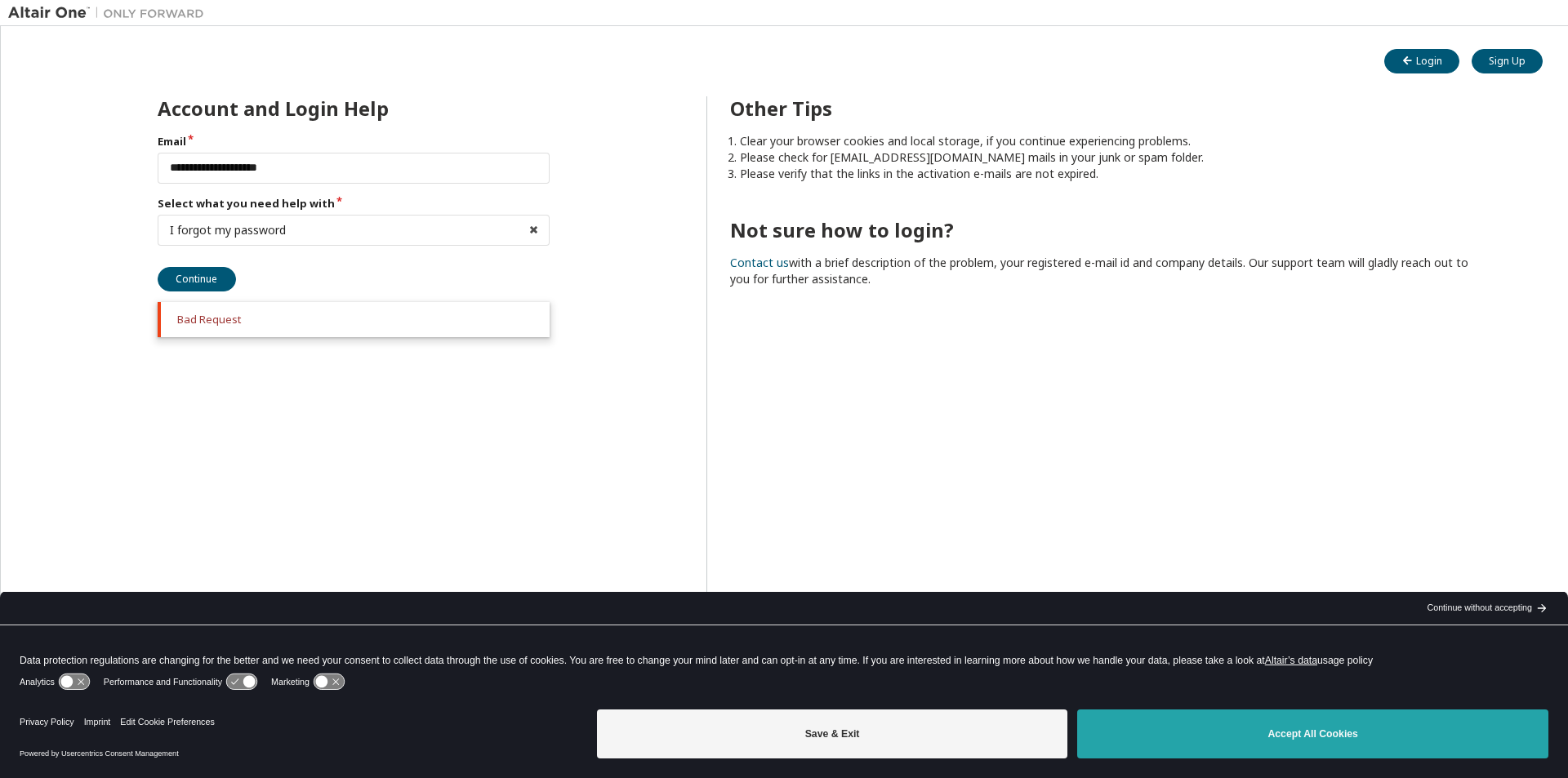 click on "Accept All Cookies" at bounding box center [1312, 734] 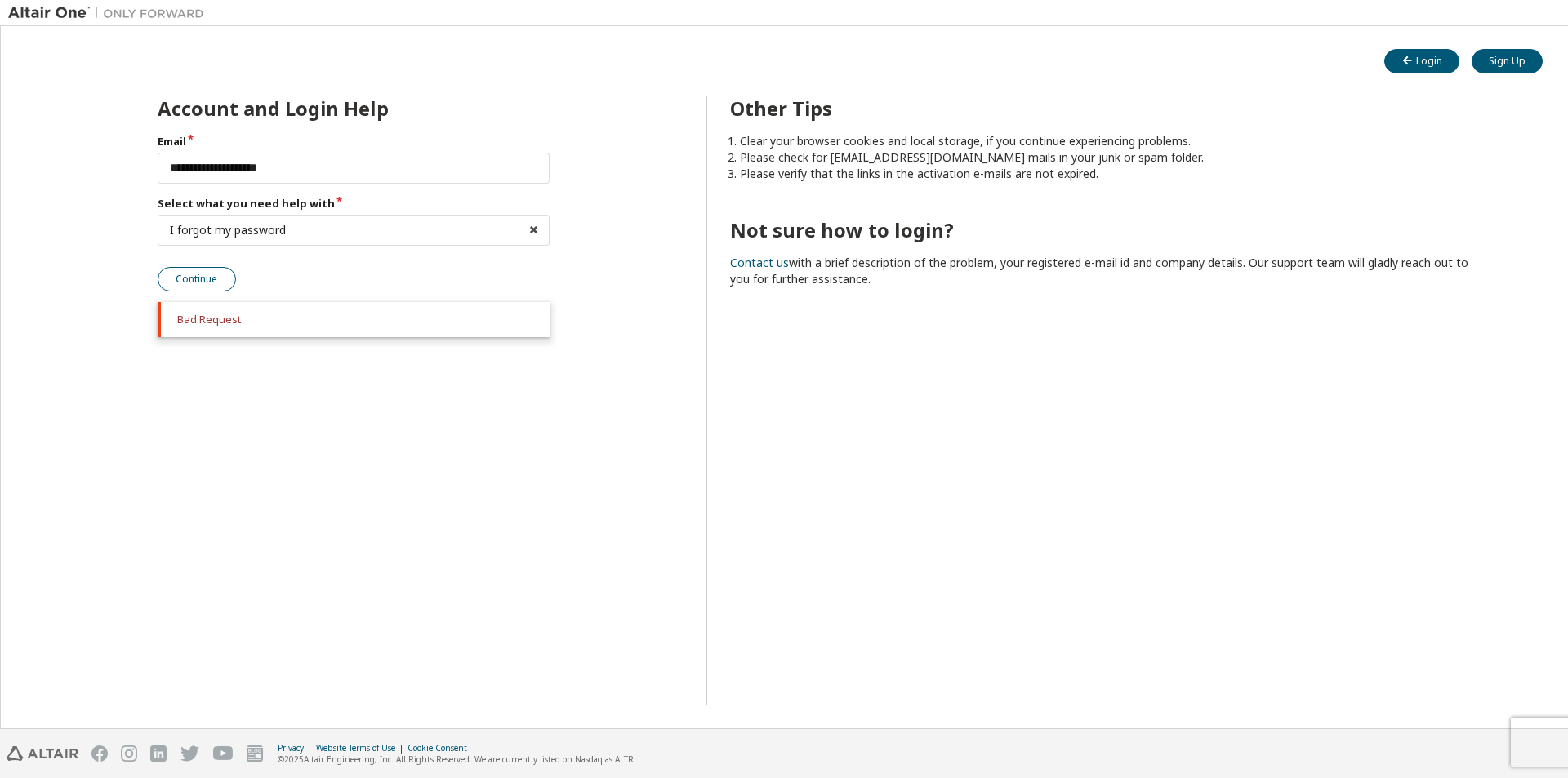 click on "Continue" at bounding box center [197, 279] 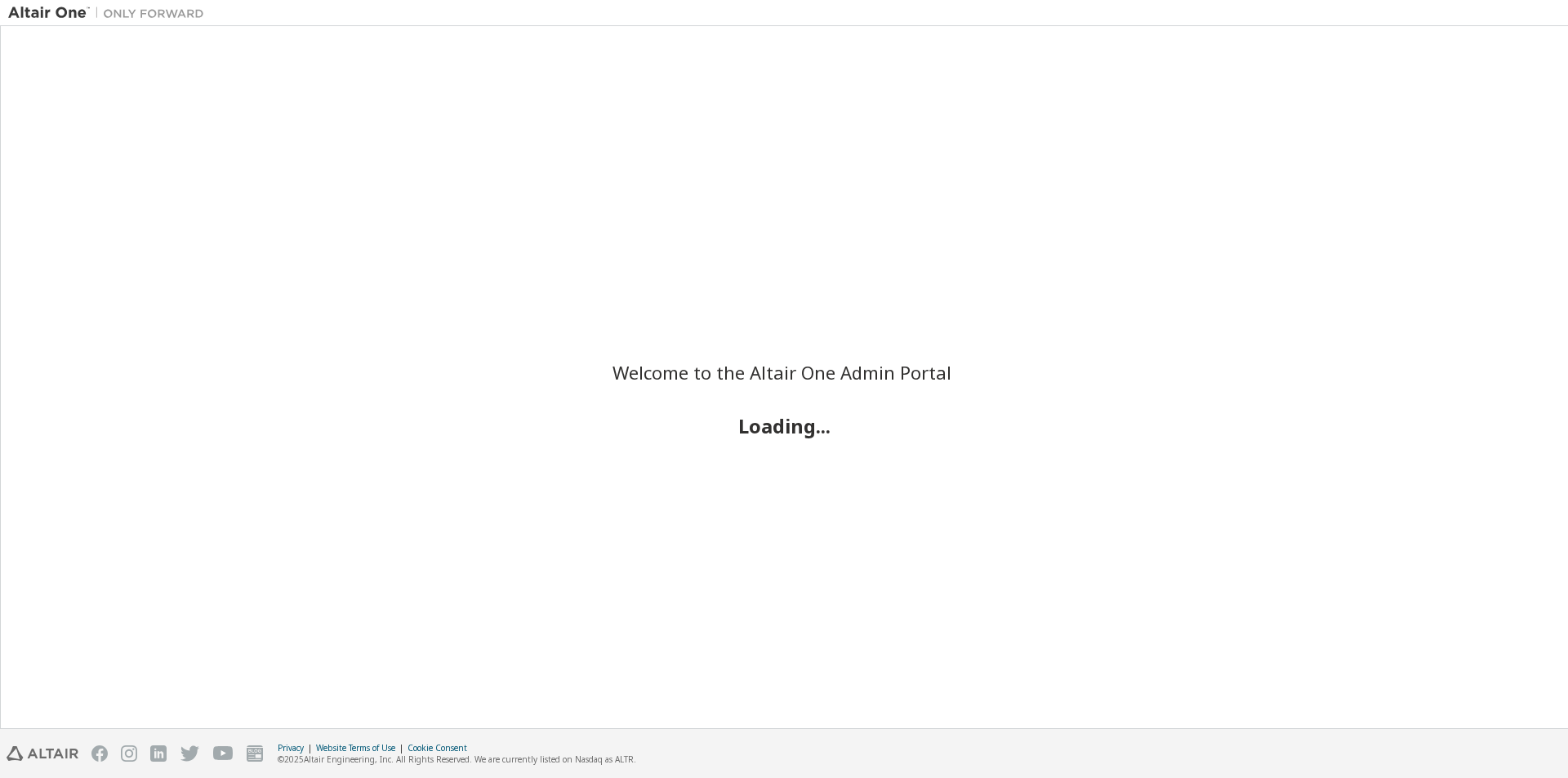 scroll, scrollTop: 0, scrollLeft: 0, axis: both 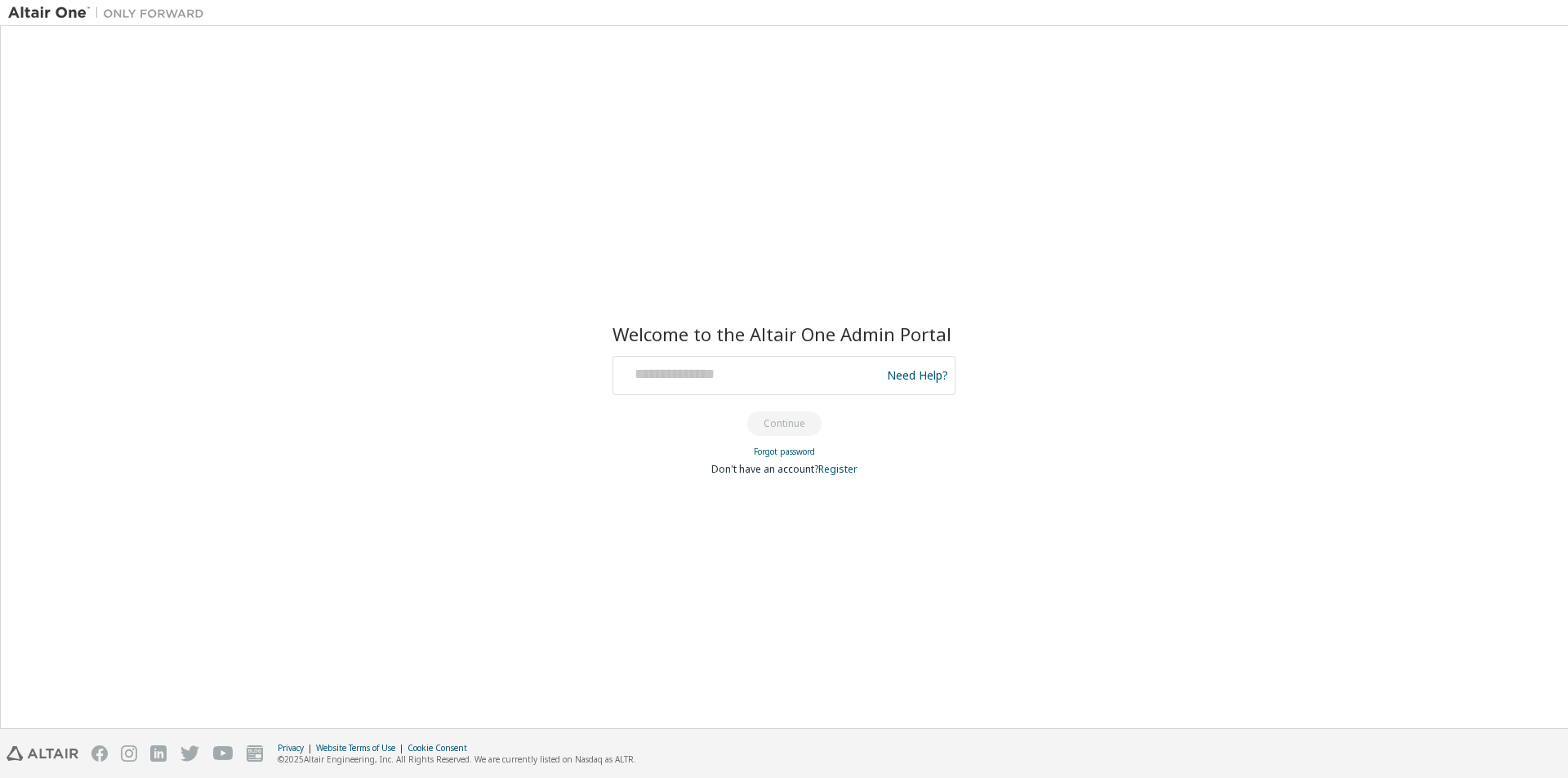 click at bounding box center (749, 376) 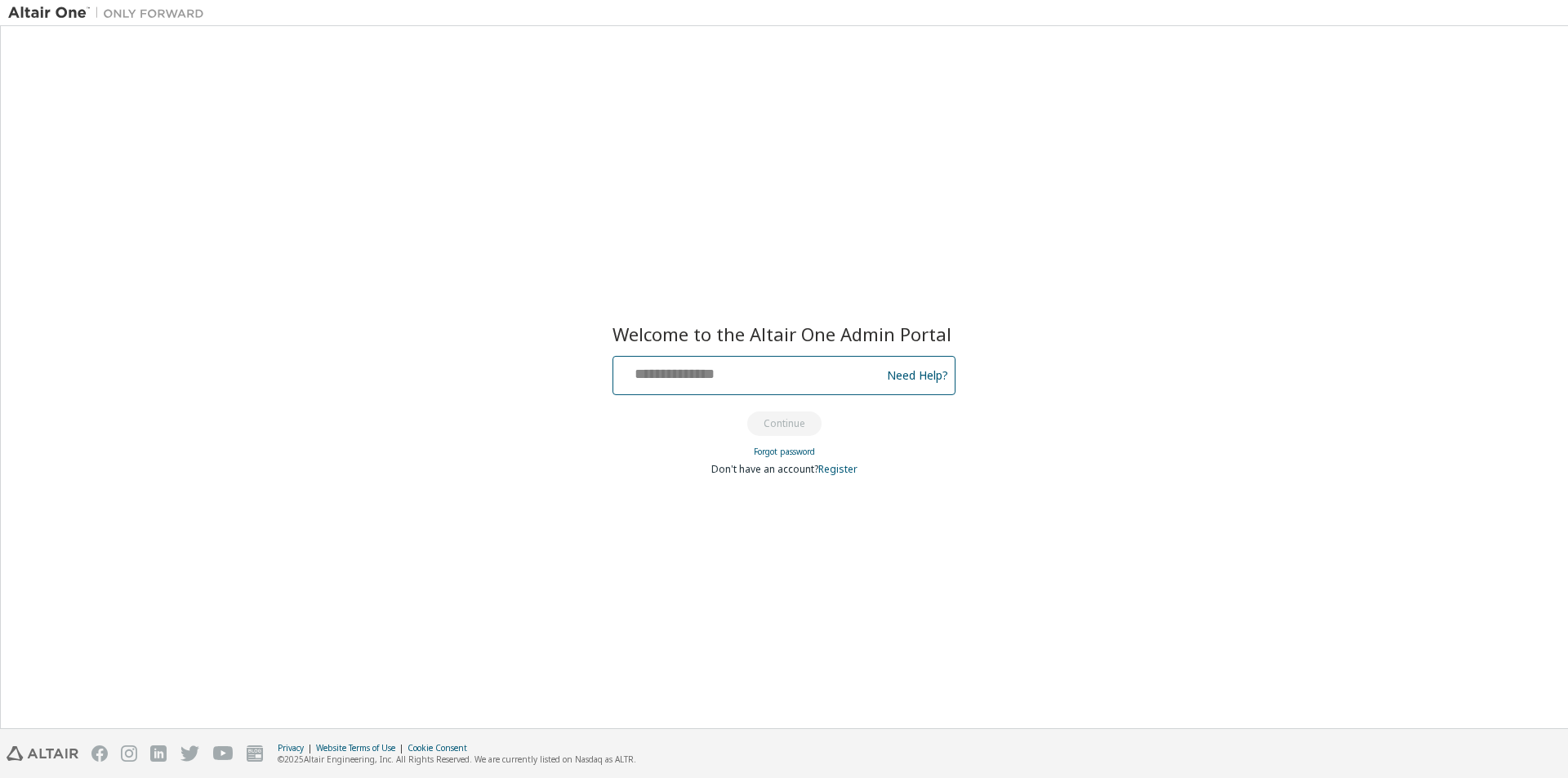 click at bounding box center [749, 371] 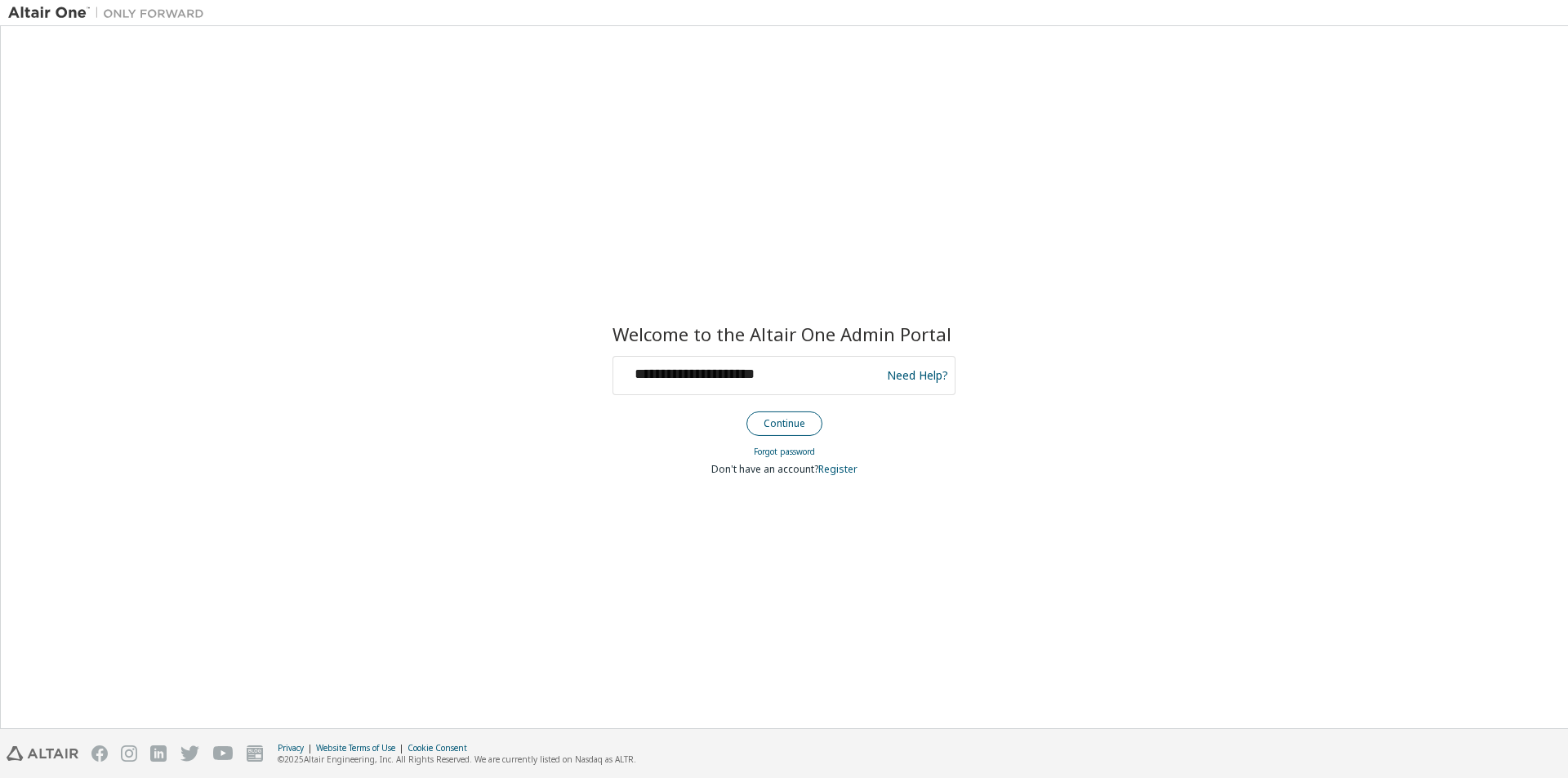 click on "Continue" at bounding box center (784, 424) 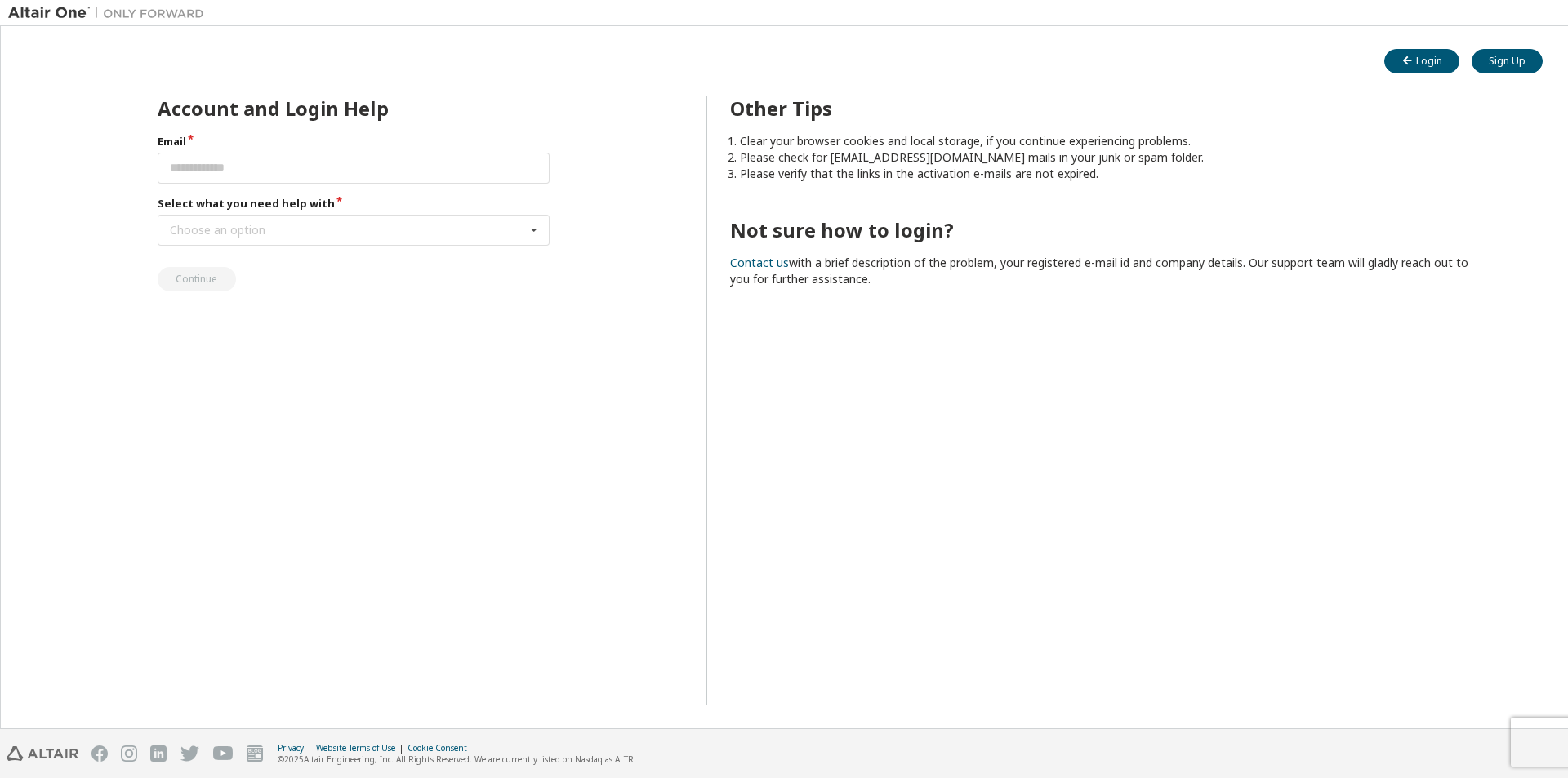 scroll, scrollTop: 0, scrollLeft: 0, axis: both 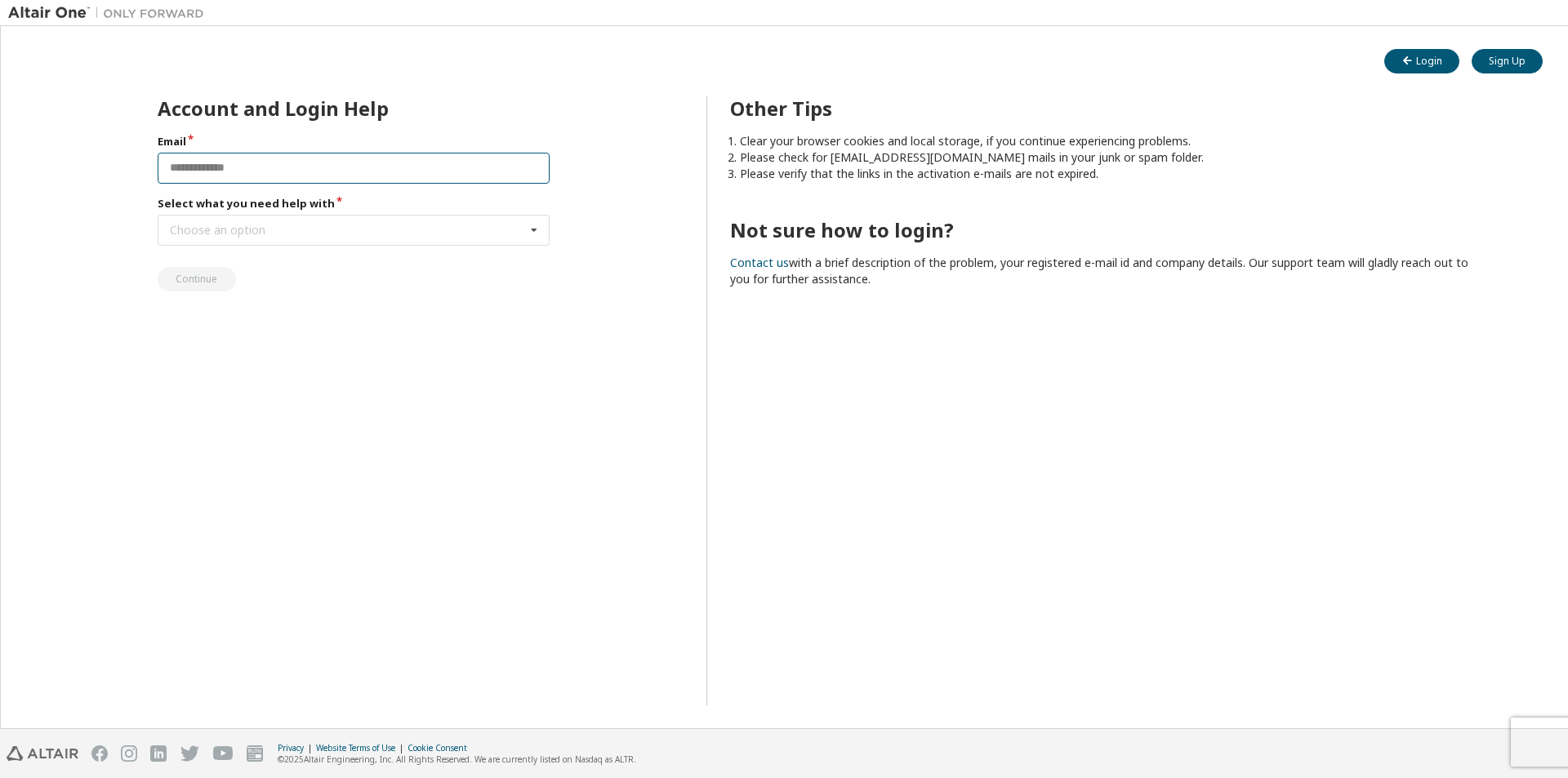 click at bounding box center (354, 168) 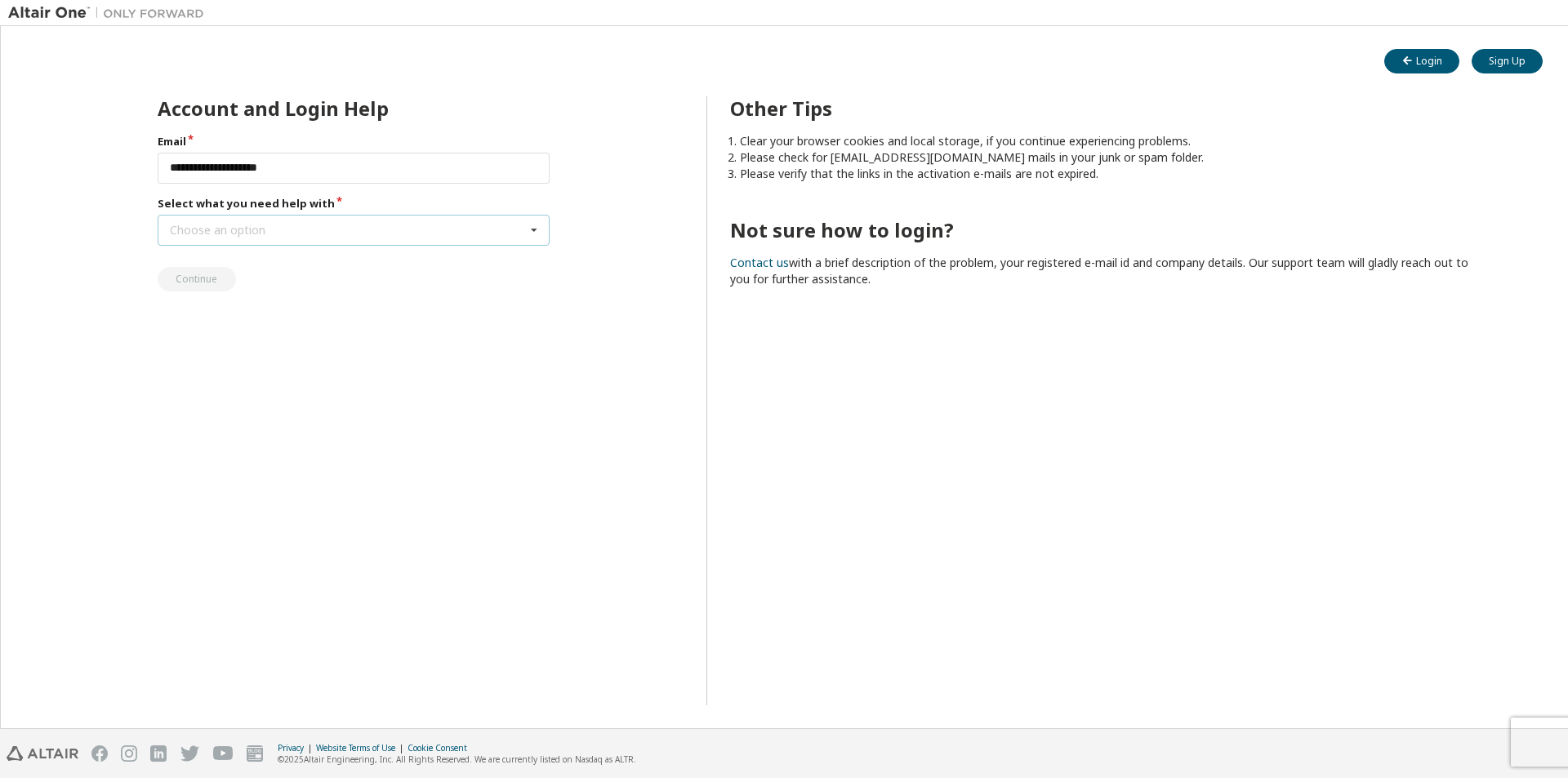 click on "Choose an option I forgot my password I did not receive activation mail My activation mail expired My account is locked I want to reset multi-factor authentication I don't know but can't login" at bounding box center [354, 230] 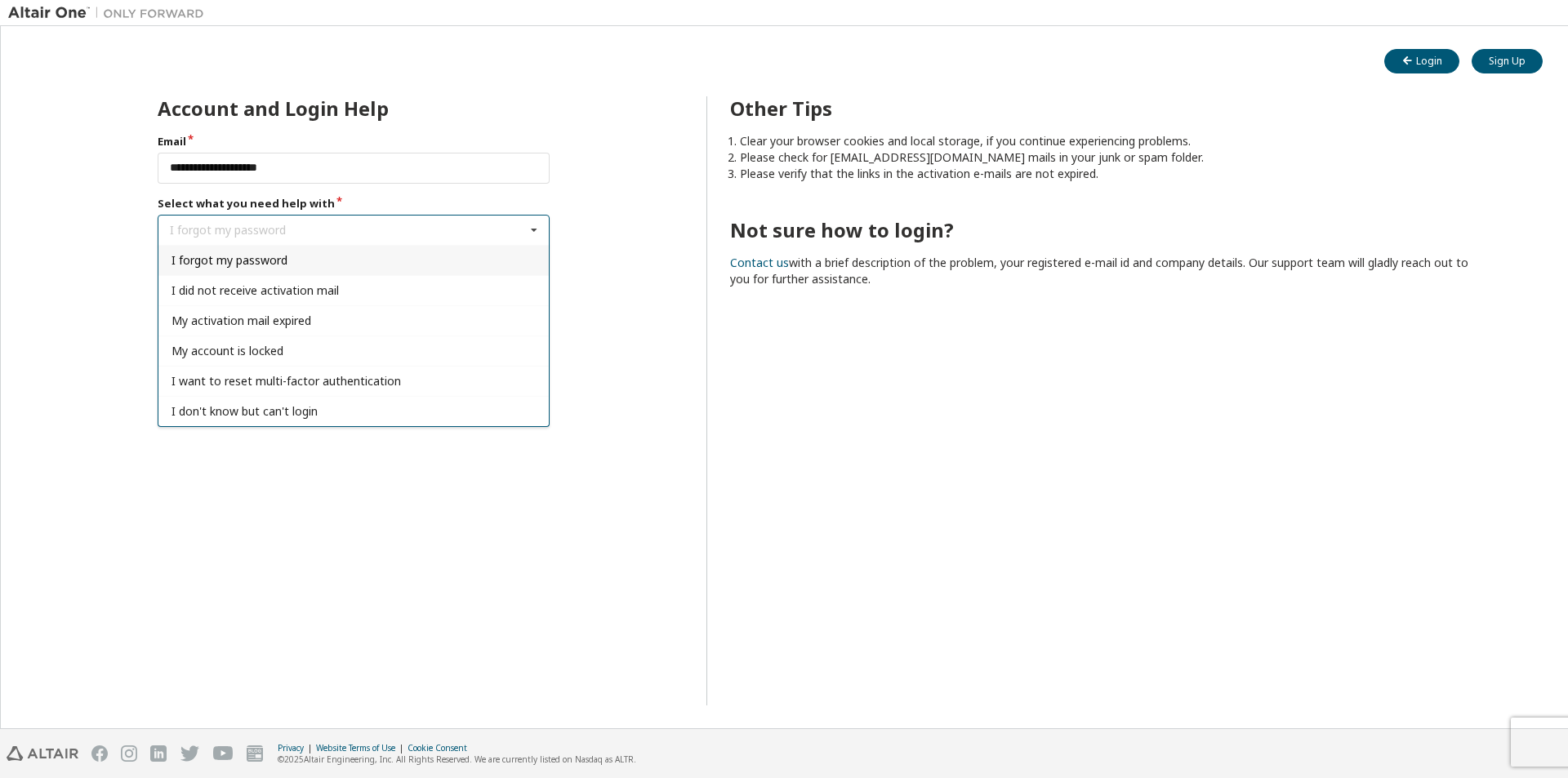 click on "I forgot my password" at bounding box center [354, 260] 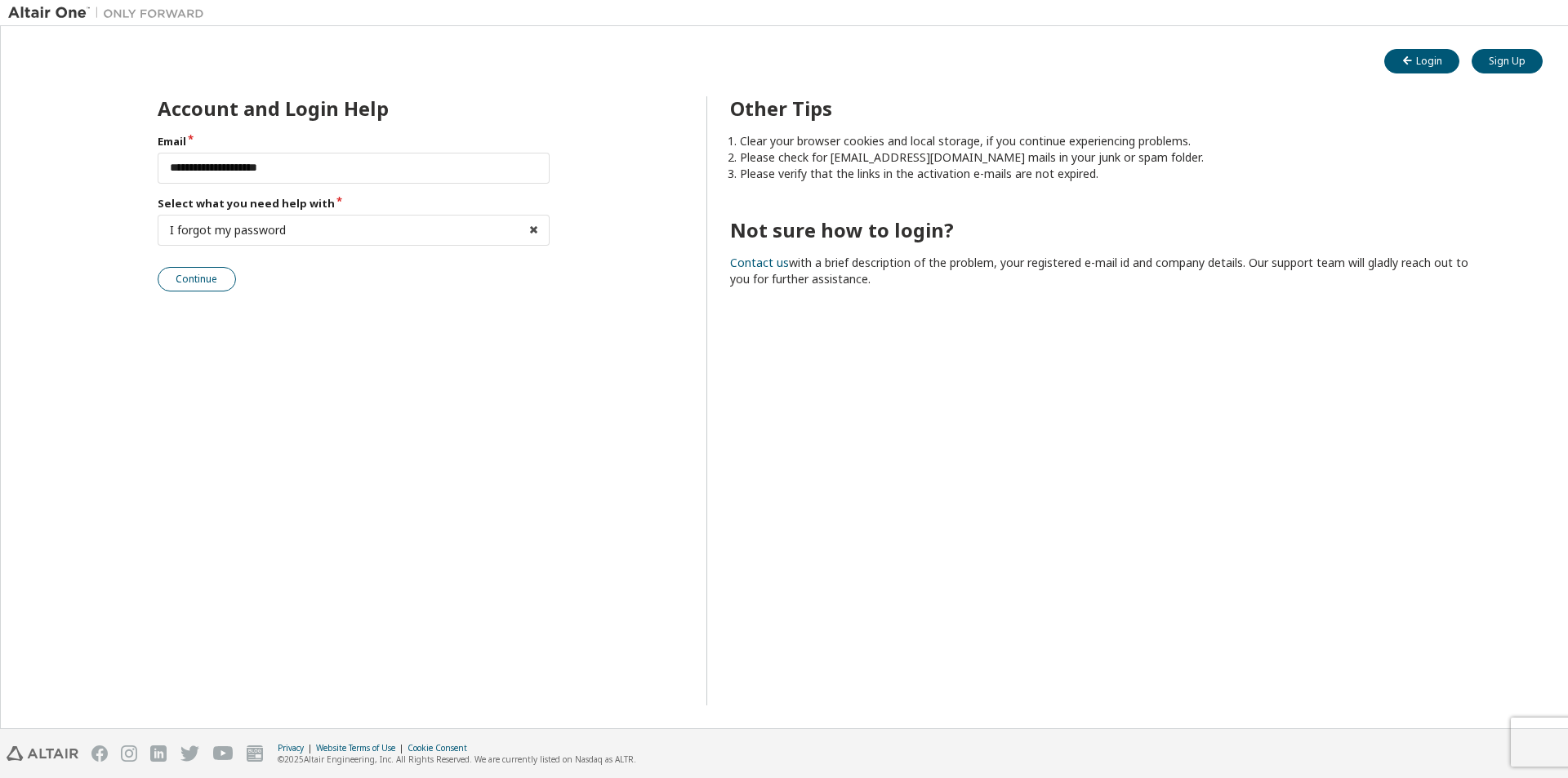 click on "Continue" at bounding box center (197, 279) 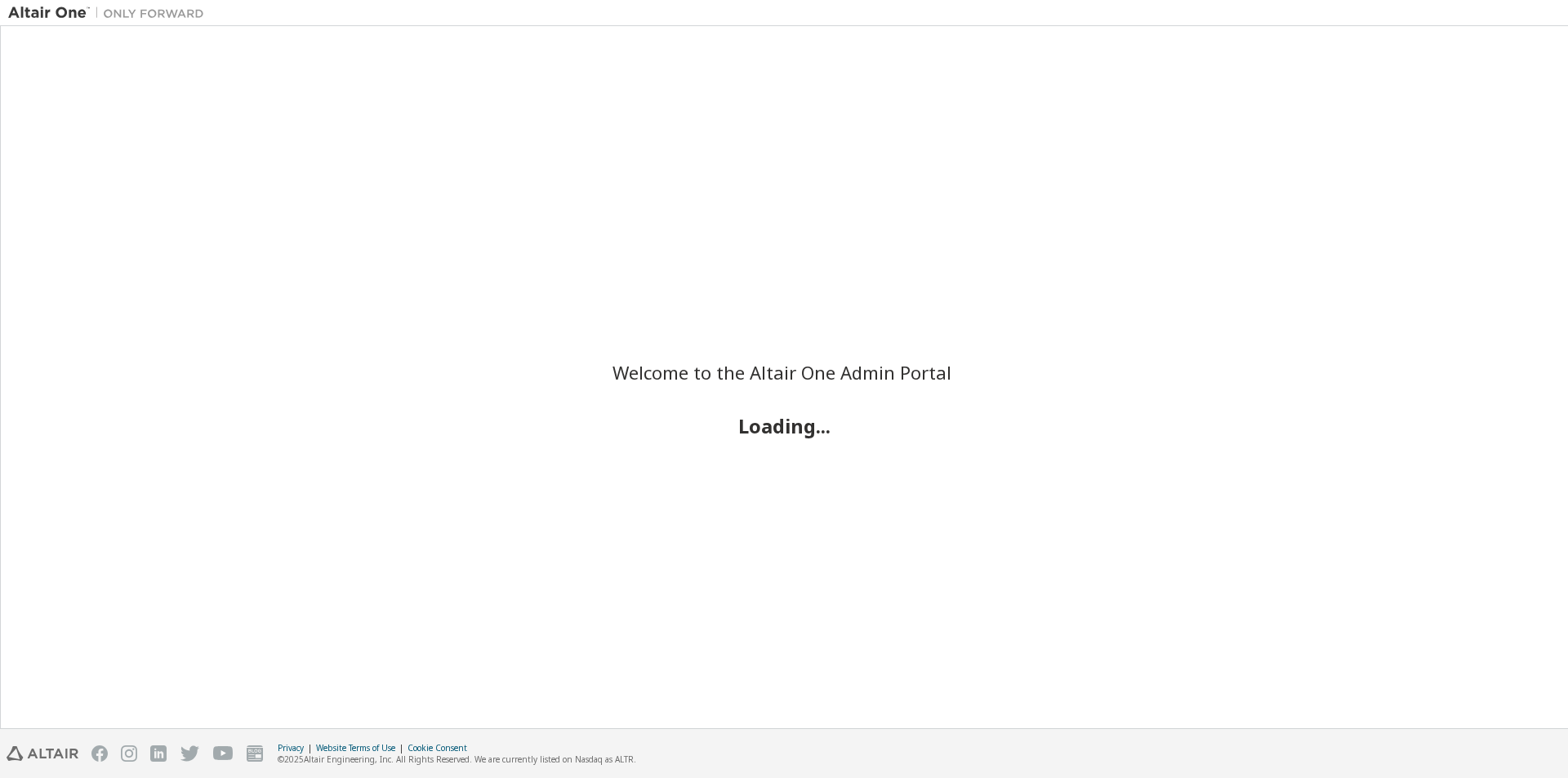 scroll, scrollTop: 0, scrollLeft: 0, axis: both 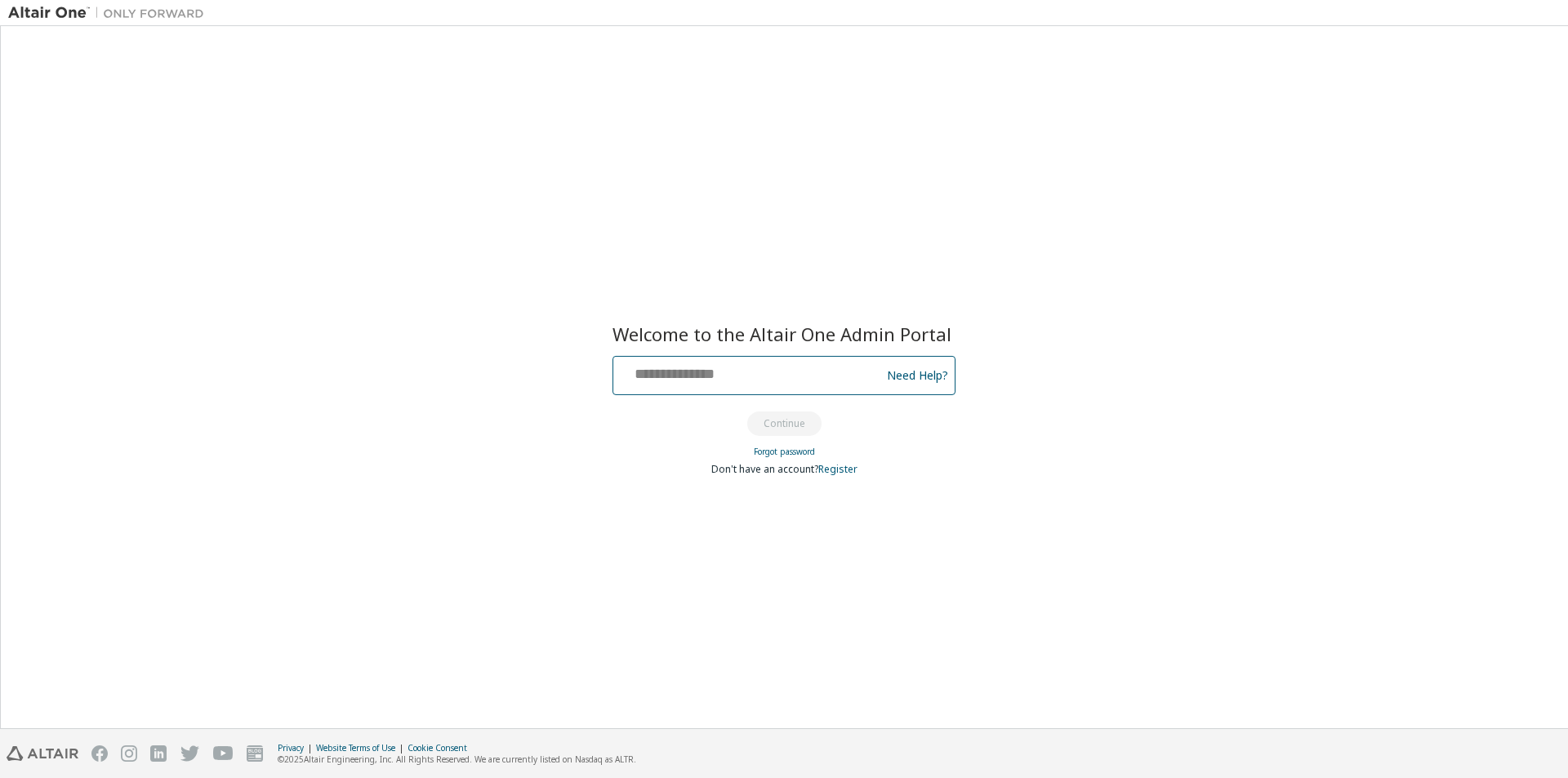 click at bounding box center [749, 371] 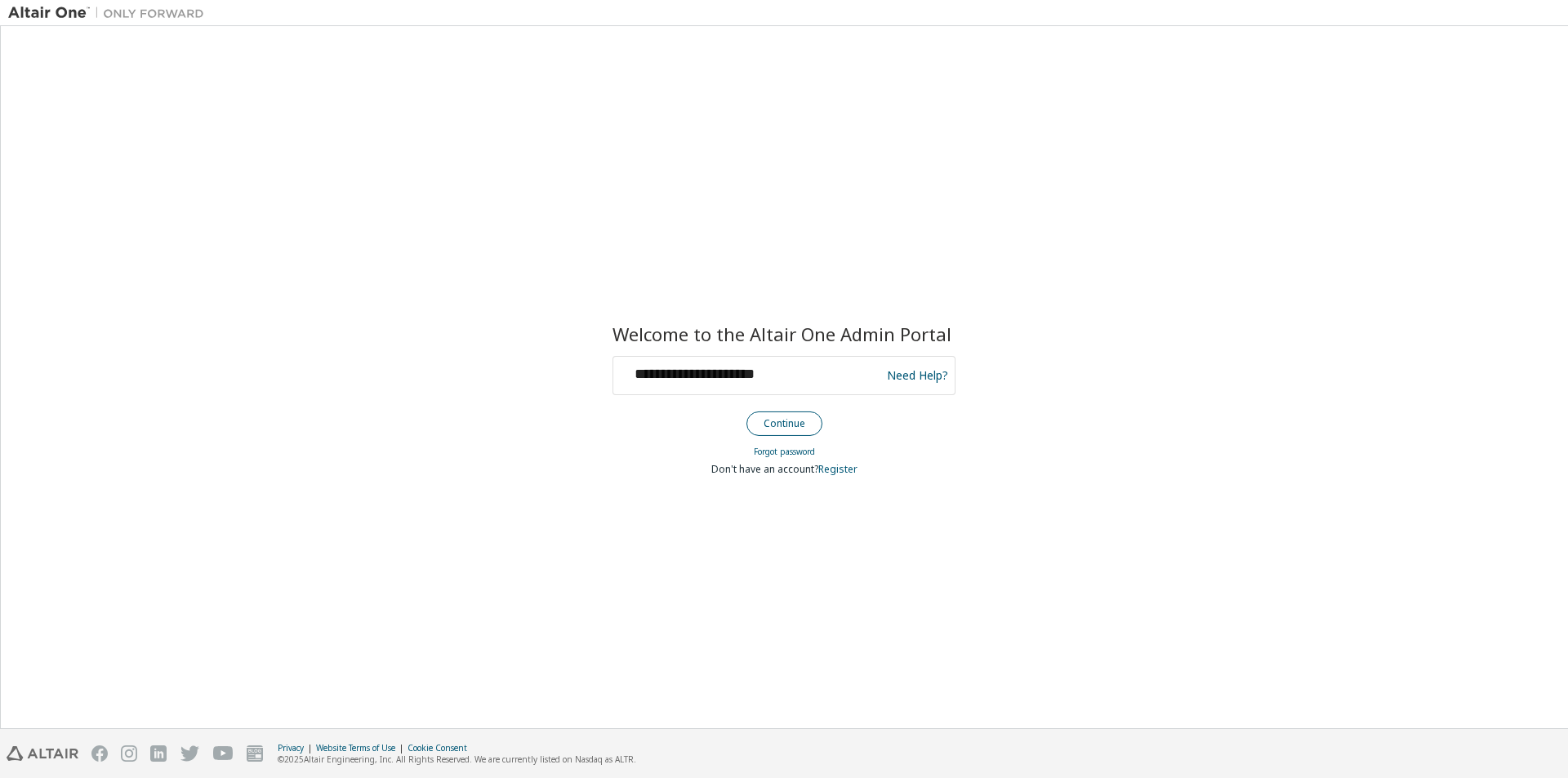 click on "Continue" at bounding box center [784, 424] 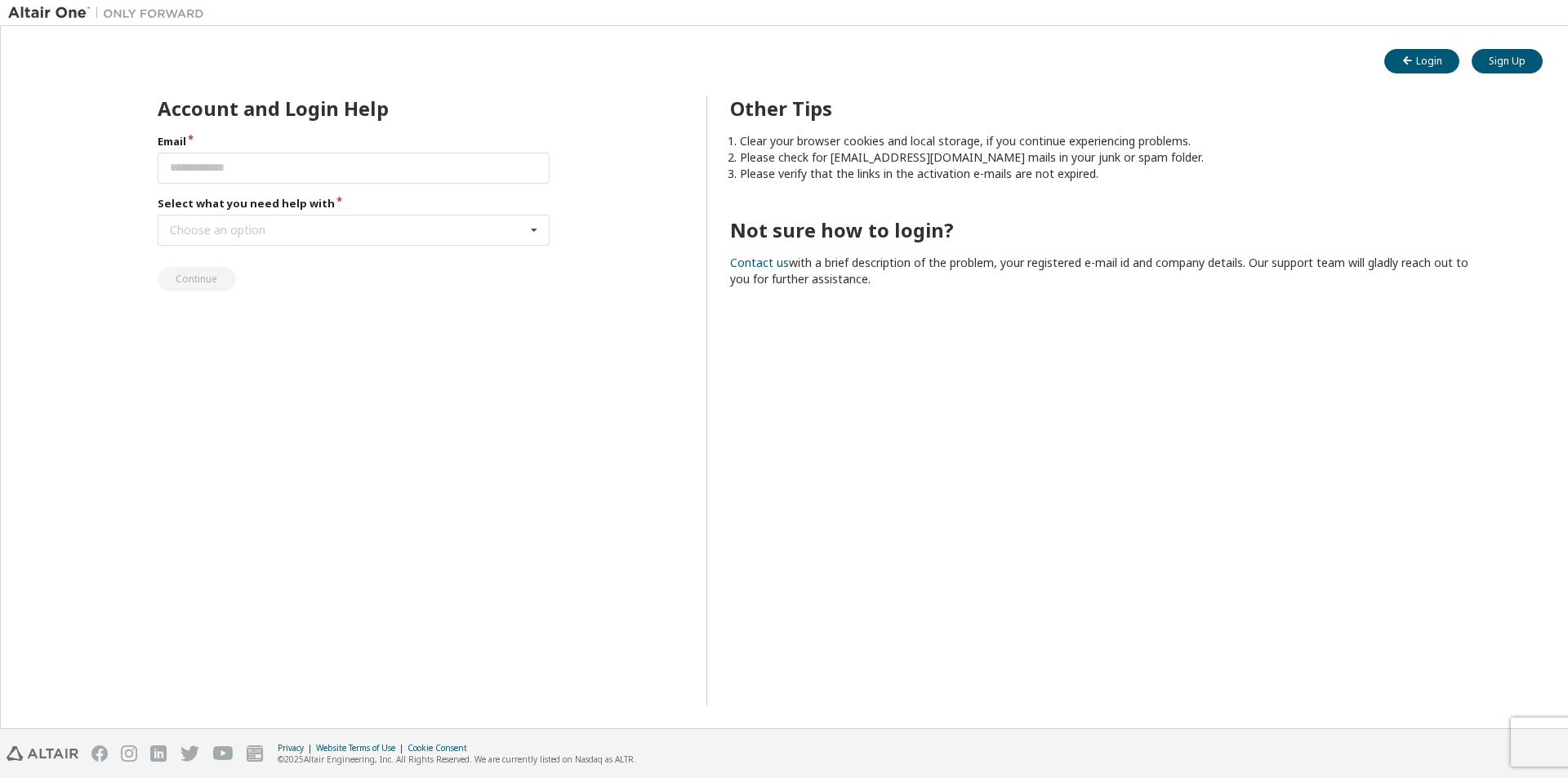 scroll, scrollTop: 0, scrollLeft: 0, axis: both 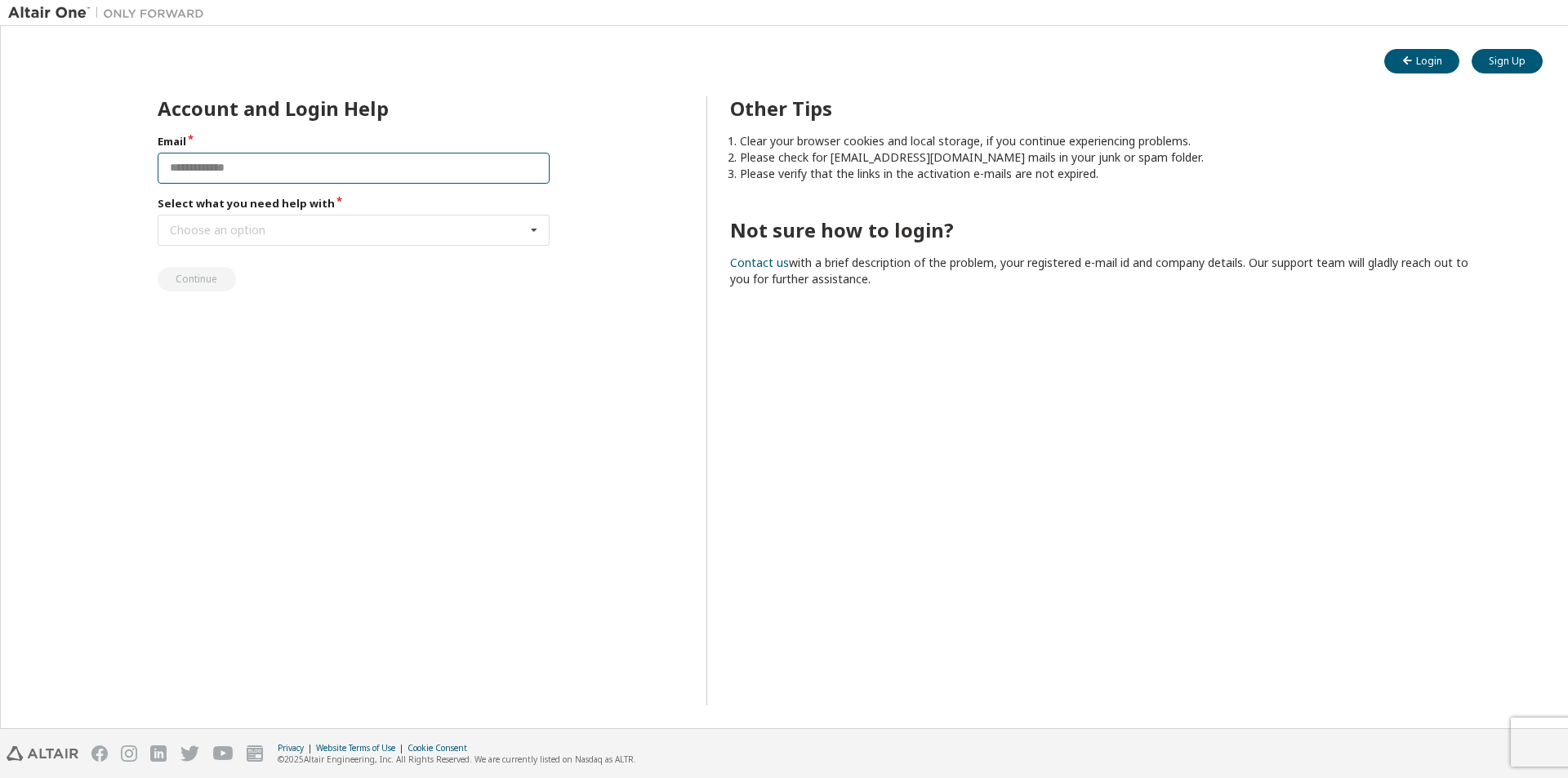 click at bounding box center [354, 168] 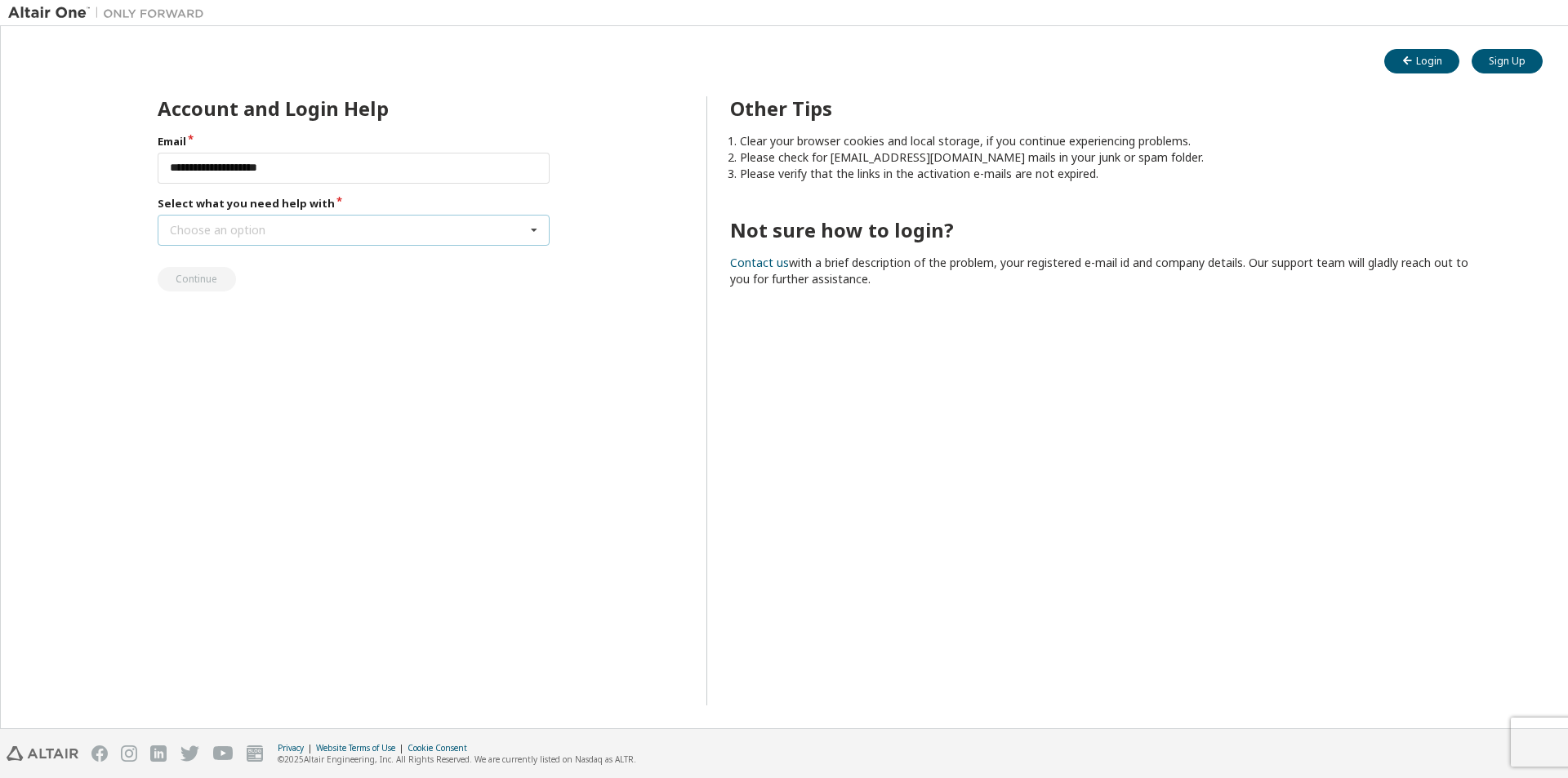 click on "Choose an option I forgot my password I did not receive activation mail My activation mail expired My account is locked I want to reset multi-factor authentication I don't know but can't login" at bounding box center [354, 230] 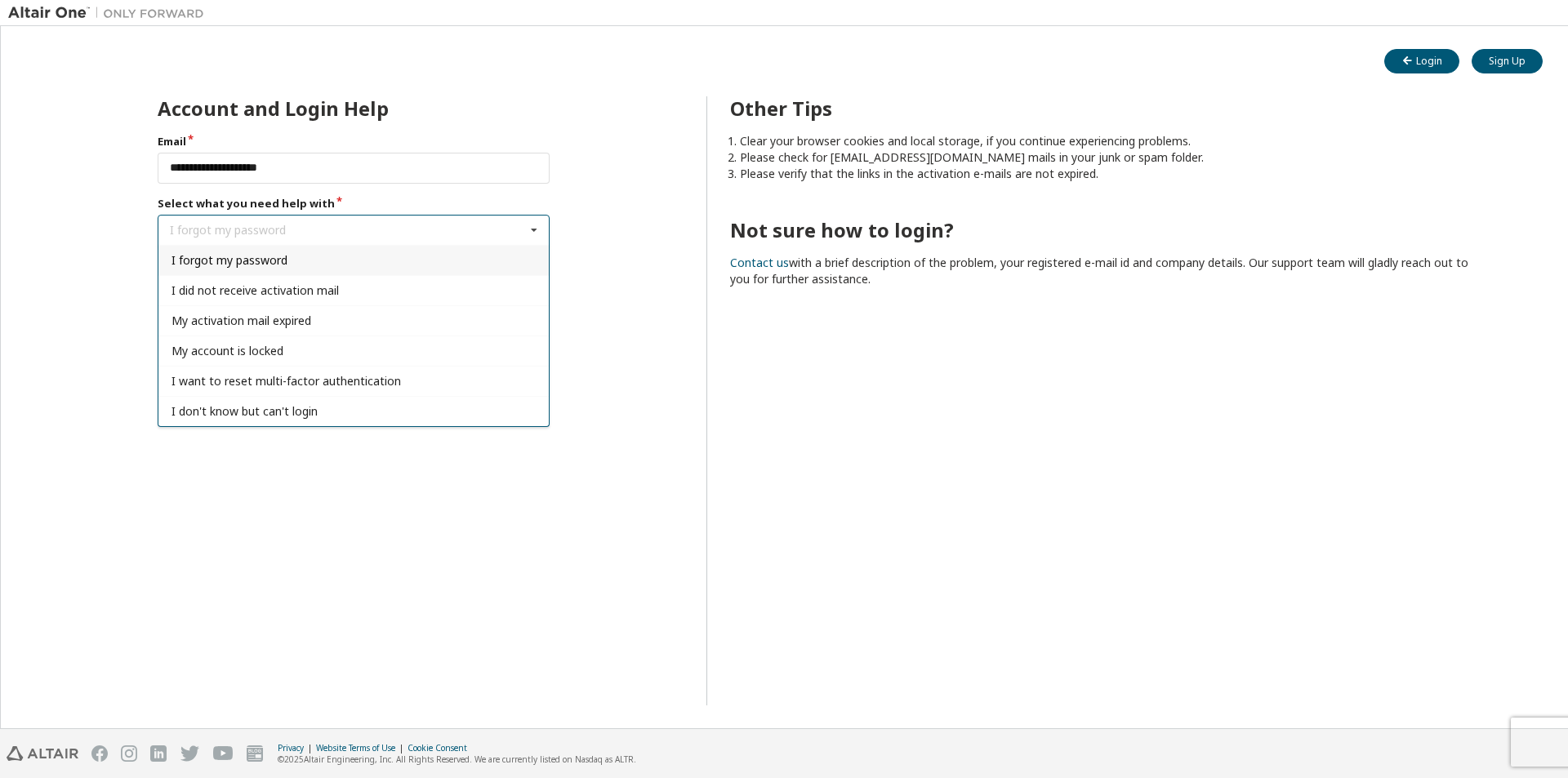 click on "I forgot my password" at bounding box center [229, 260] 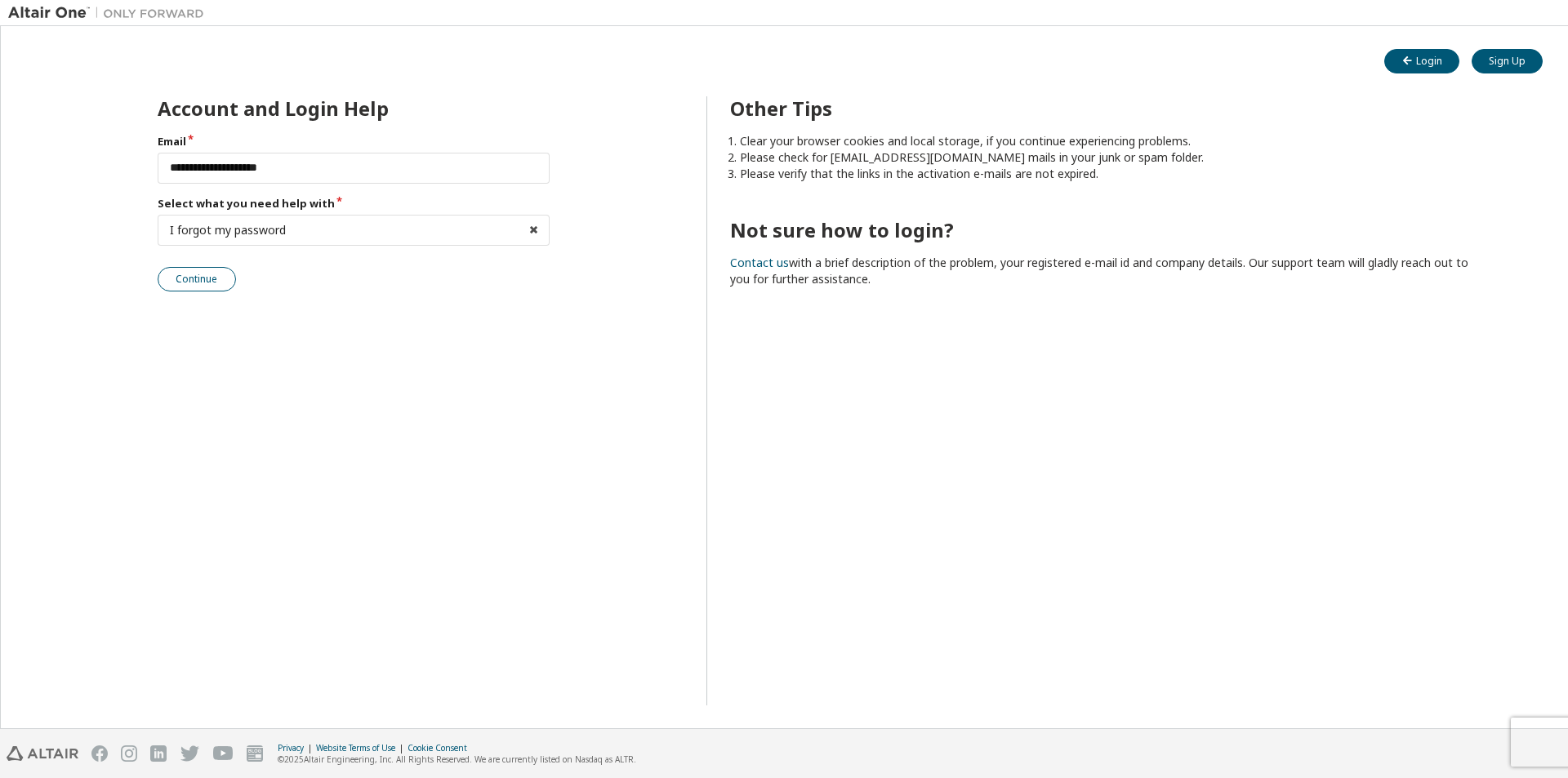 click on "Continue" at bounding box center [197, 279] 